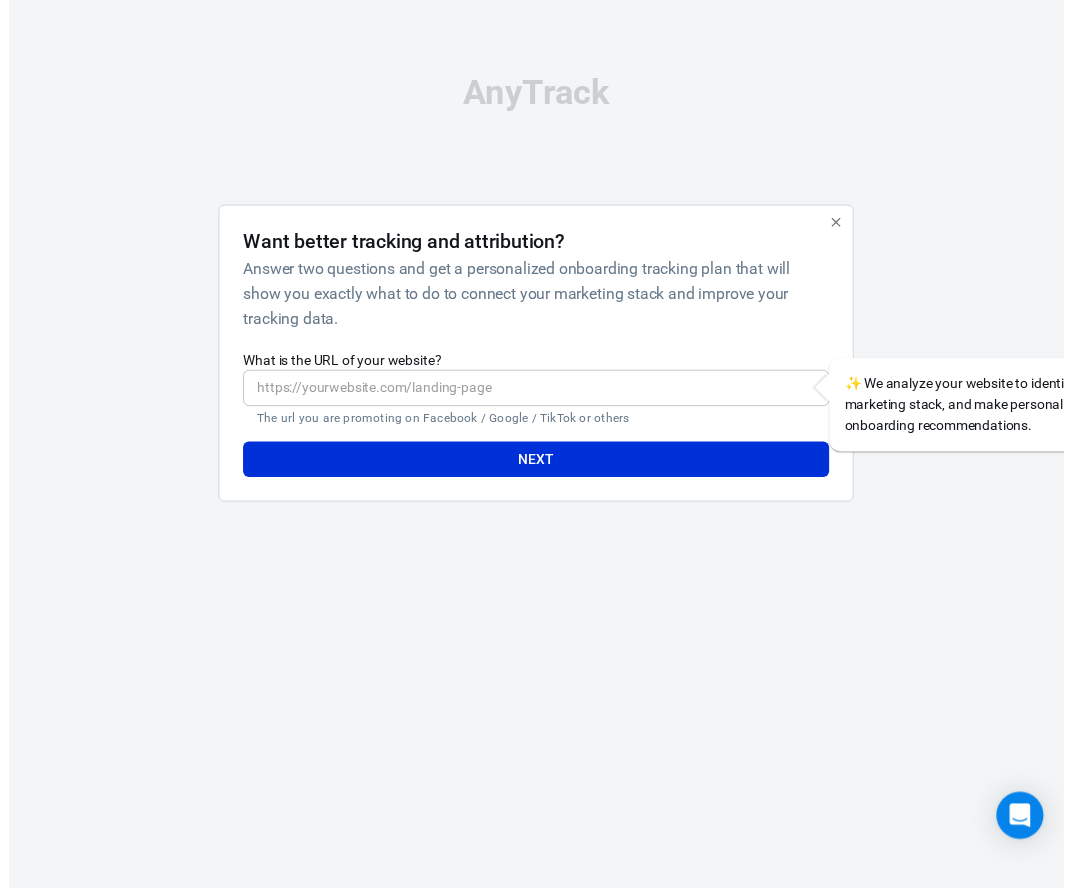 scroll, scrollTop: 0, scrollLeft: 0, axis: both 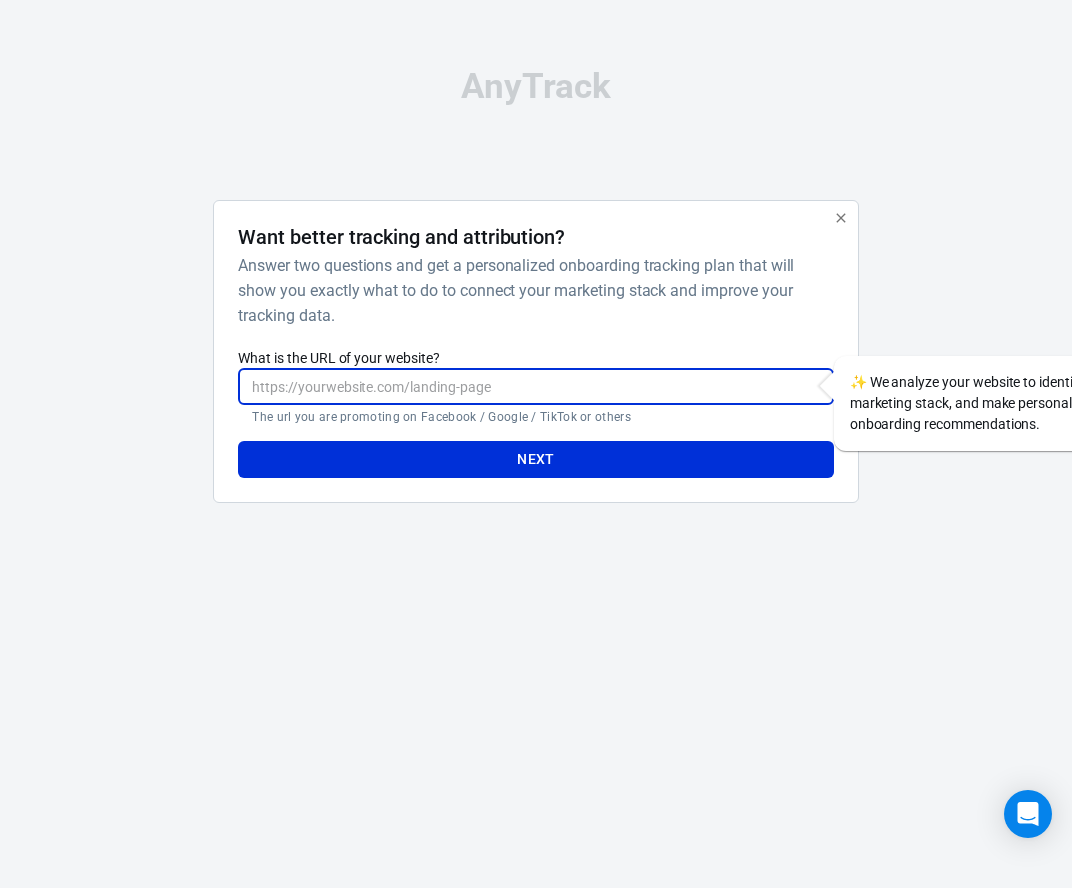 click on "What is the URL of your website?" at bounding box center (535, 386) 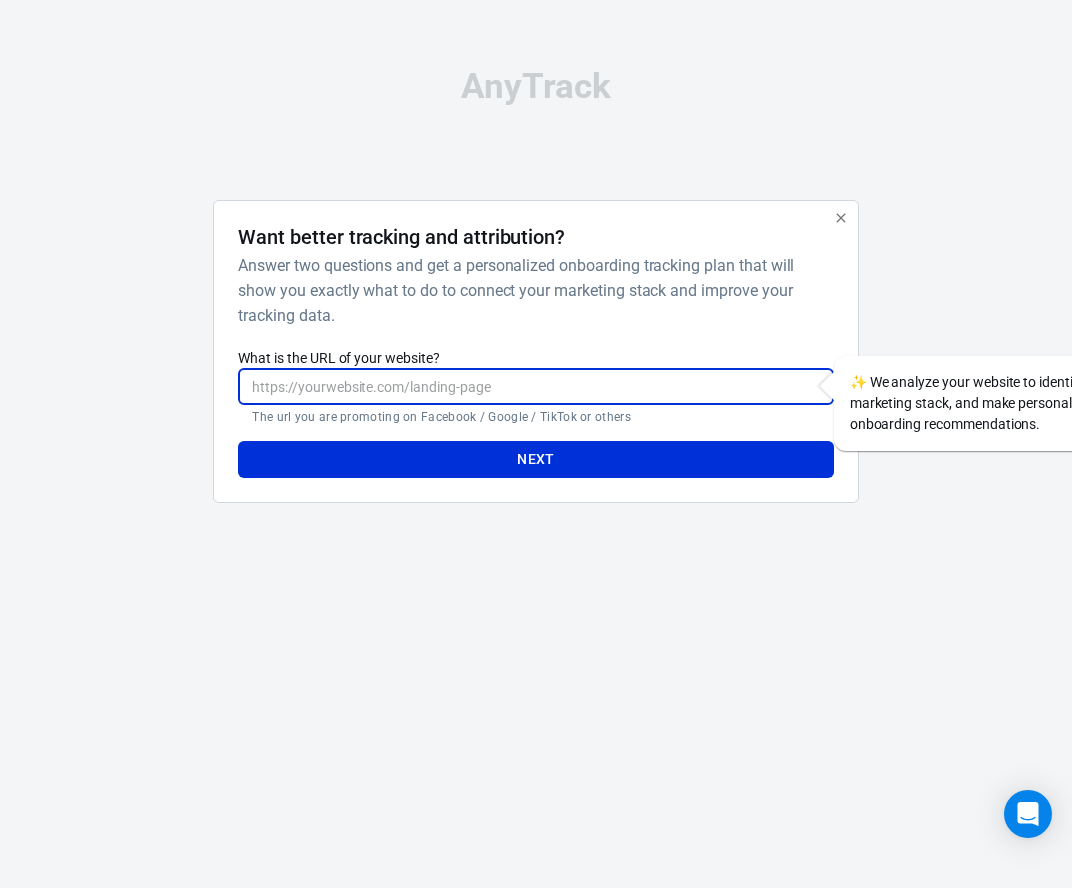 click on "What is the URL of your website?" at bounding box center [535, 386] 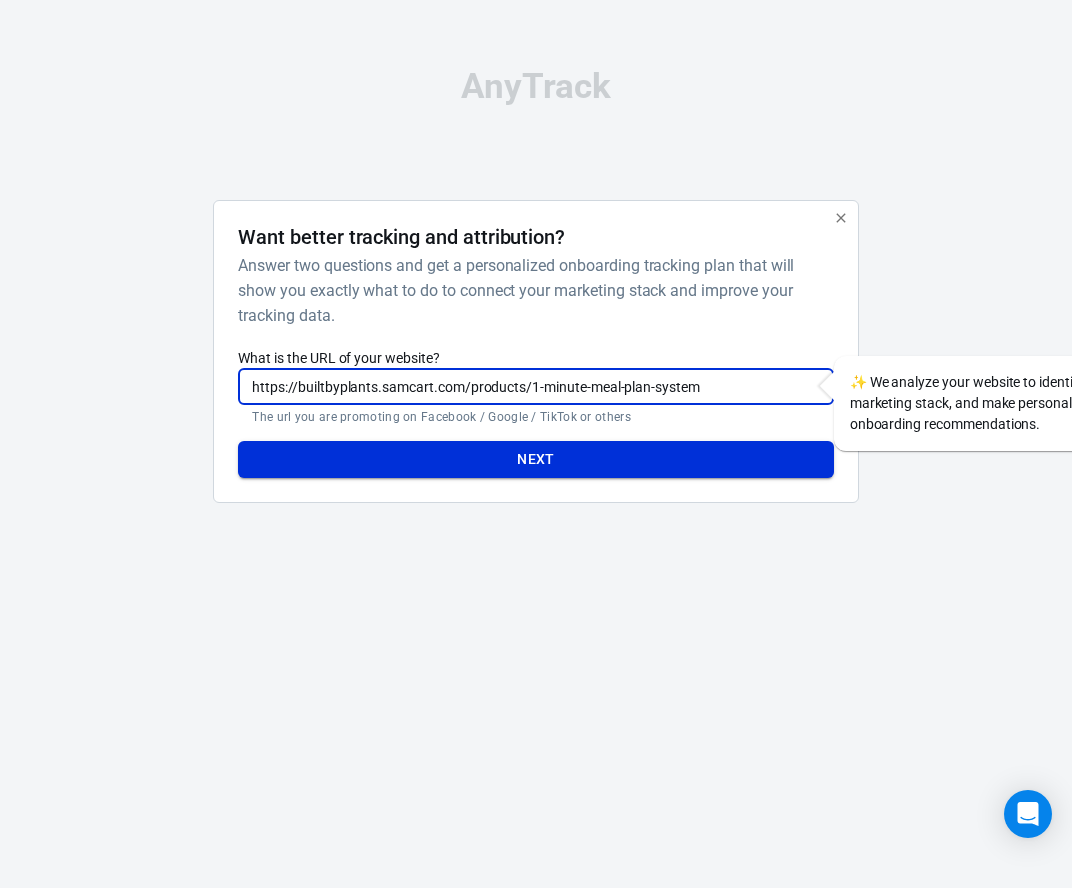 type on "https://builtbyplants.samcart.com/products/1-minute-meal-plan-system?atclid=[PII]" 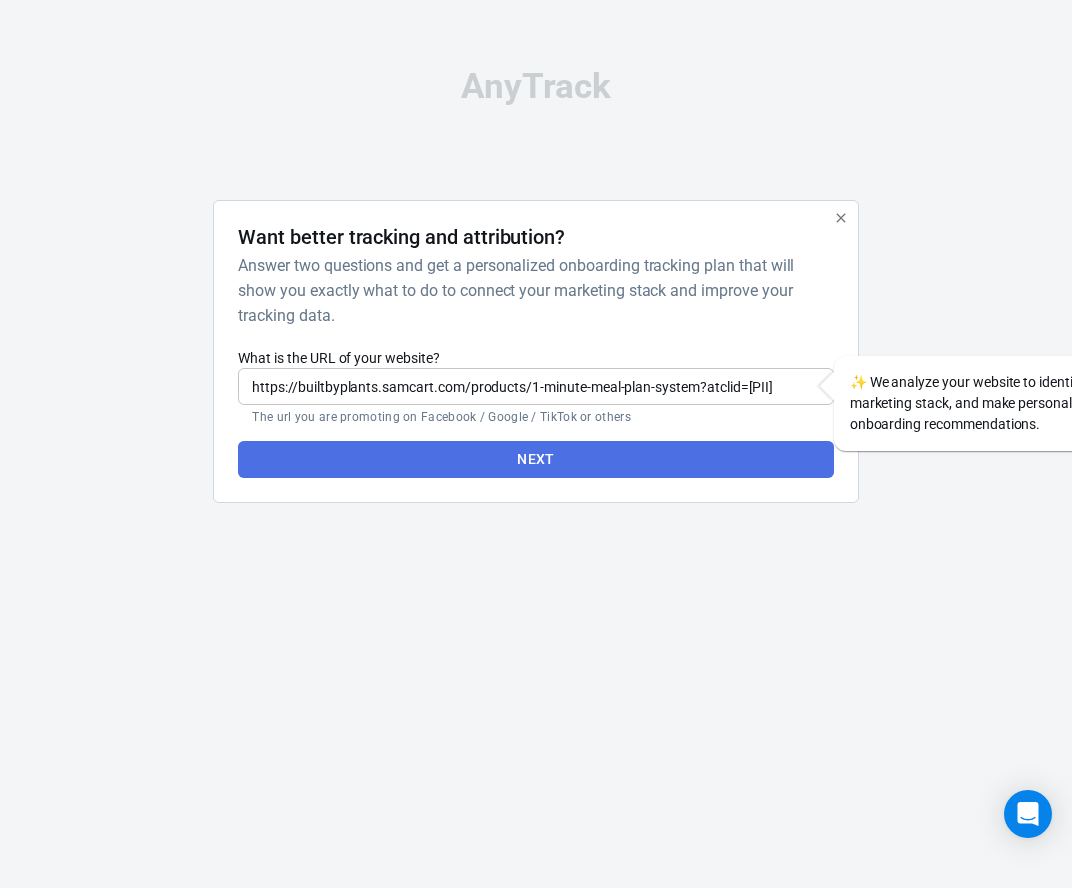 click on "Next" at bounding box center (535, 459) 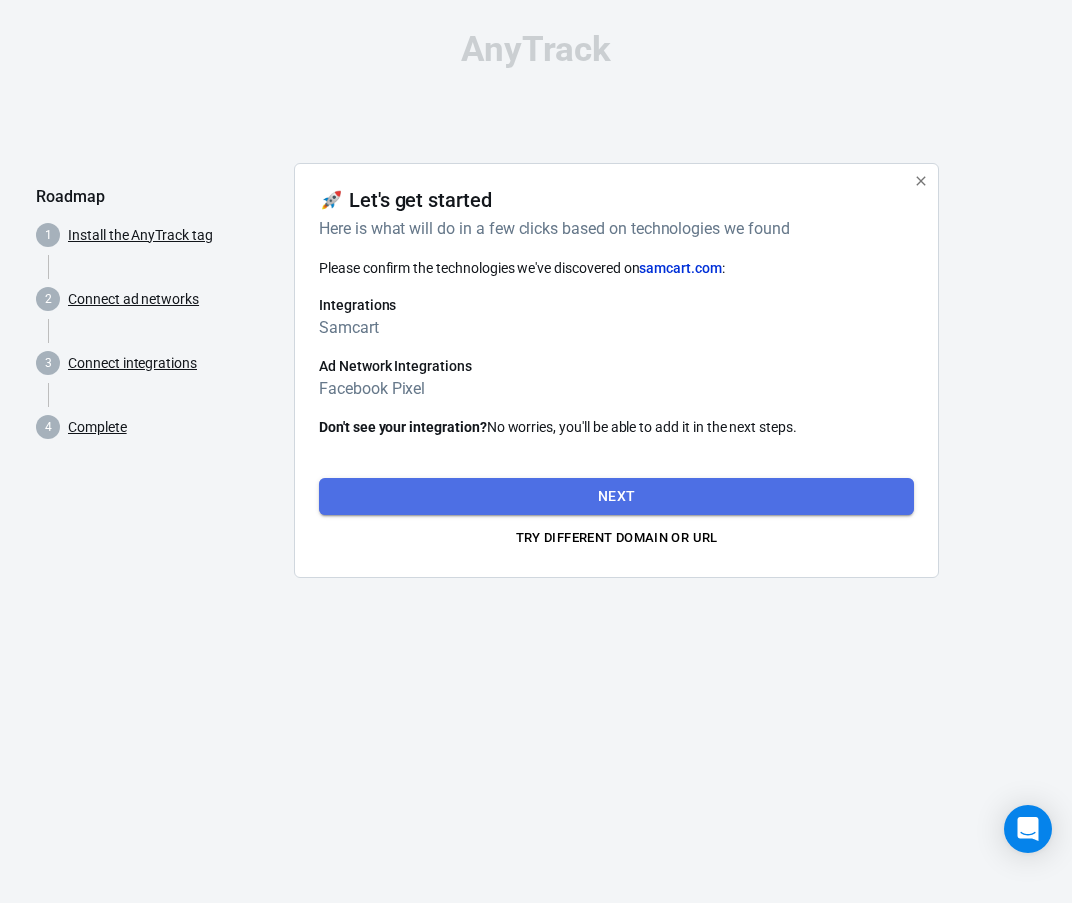 click on "Next" at bounding box center (616, 496) 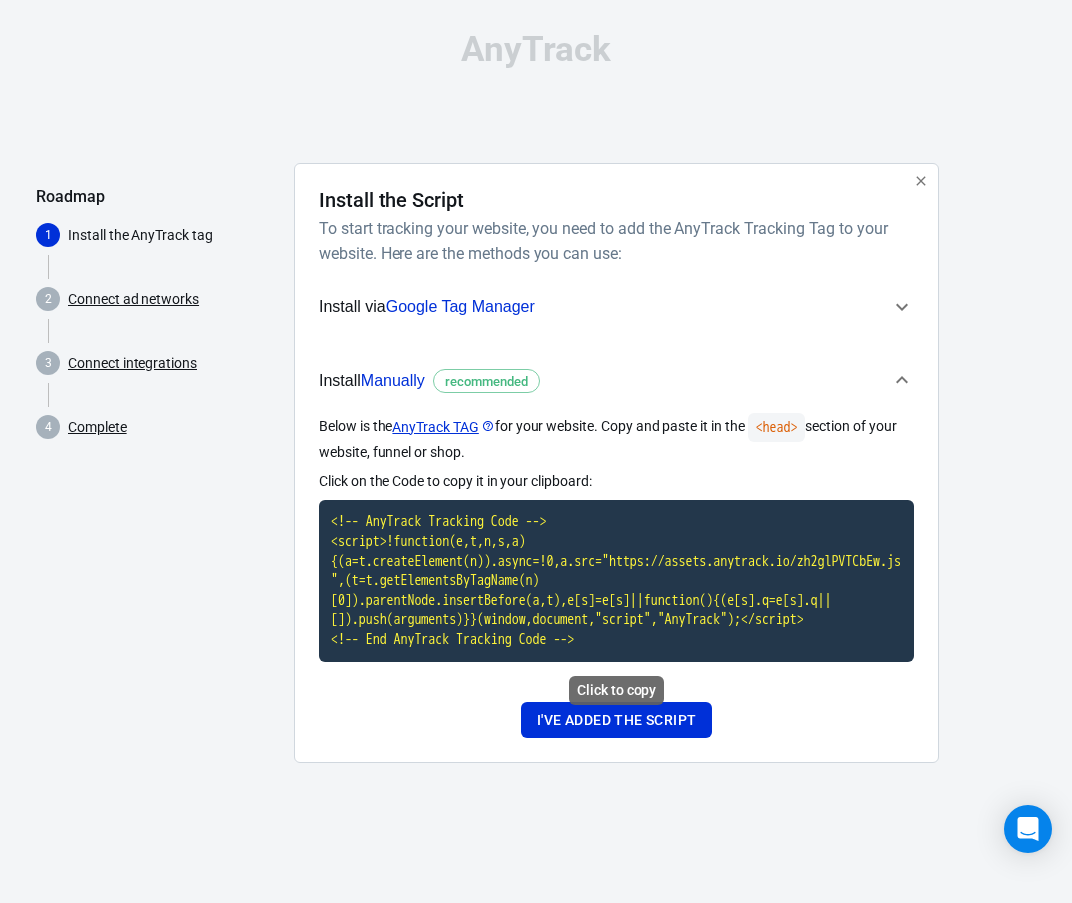 click on "<!-- AnyTrack Tracking Code -->
<script>!function(e,t,n,s,a){(a=t.createElement(n)).async=!0,a.src="https://assets.anytrack.io/zh2glPVTCbEw.js",(t=t.getElementsByTagName(n)[0]).parentNode.insertBefore(a,t),e[s]=e[s]||function(){(e[s].q=e[s].q||[]).push(arguments)}}(window,document,"script","AnyTrack");</script>
<!-- End AnyTrack Tracking Code -->" at bounding box center (616, 580) 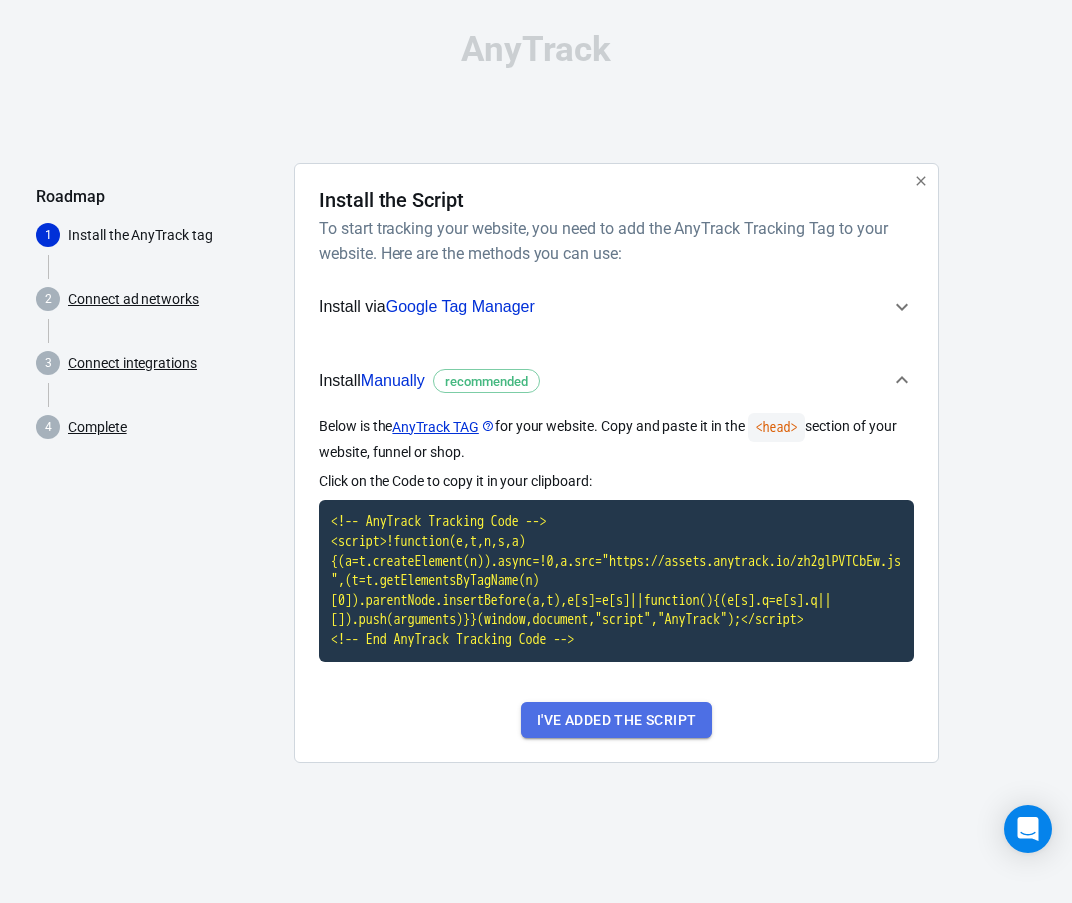 click on "I've added the script" at bounding box center (616, 720) 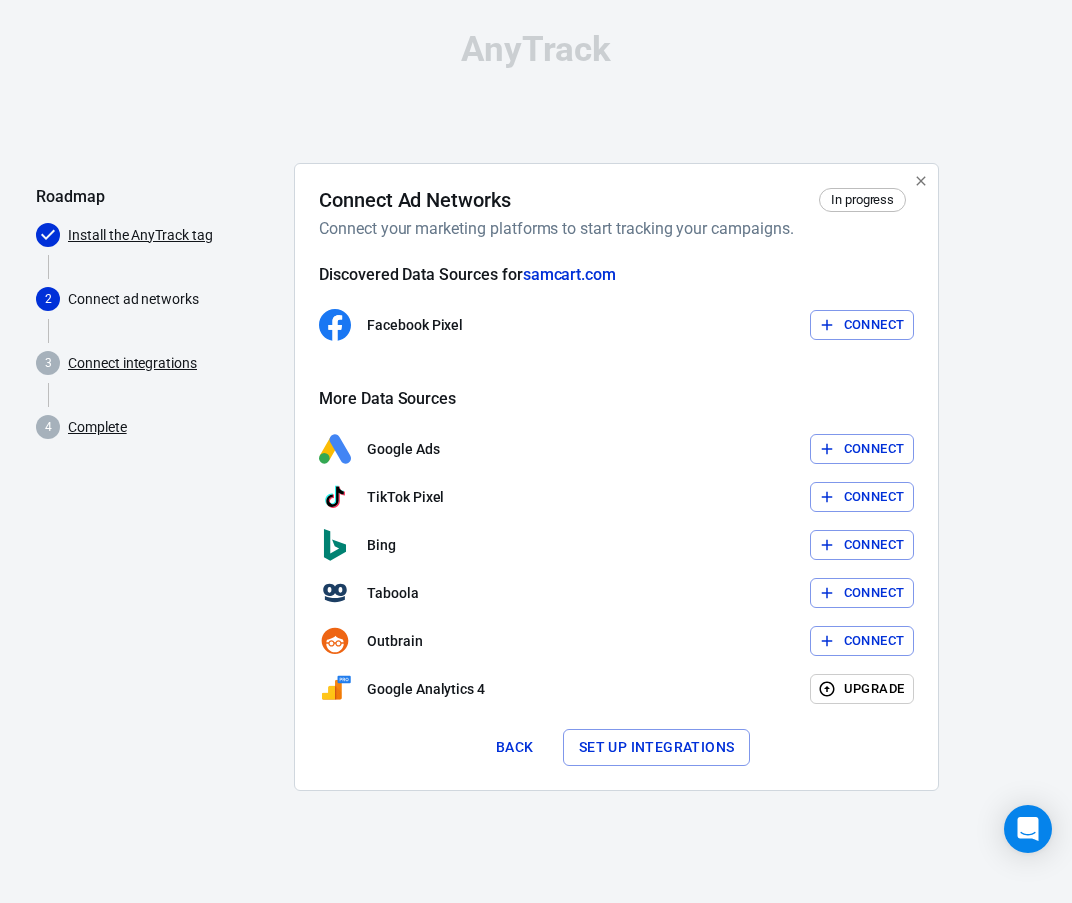 click on "Connect" at bounding box center [862, 325] 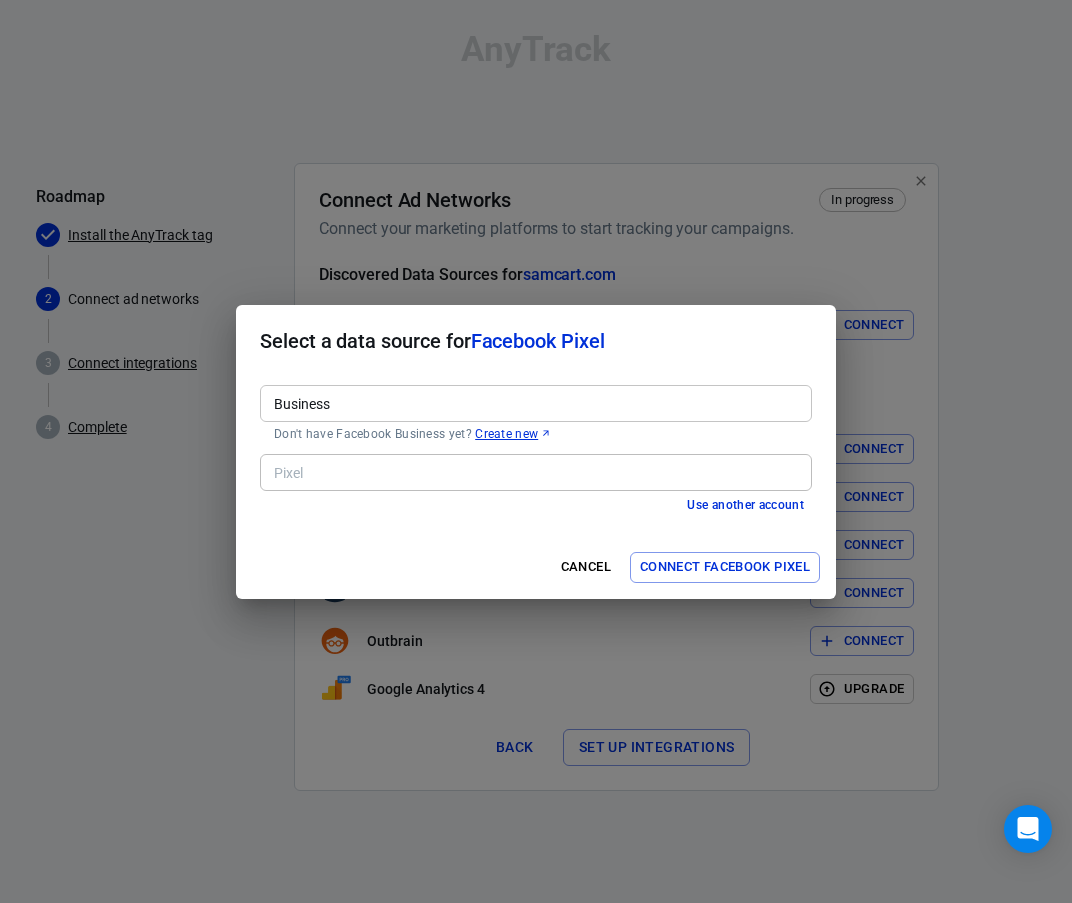 click on "Business" at bounding box center (534, 403) 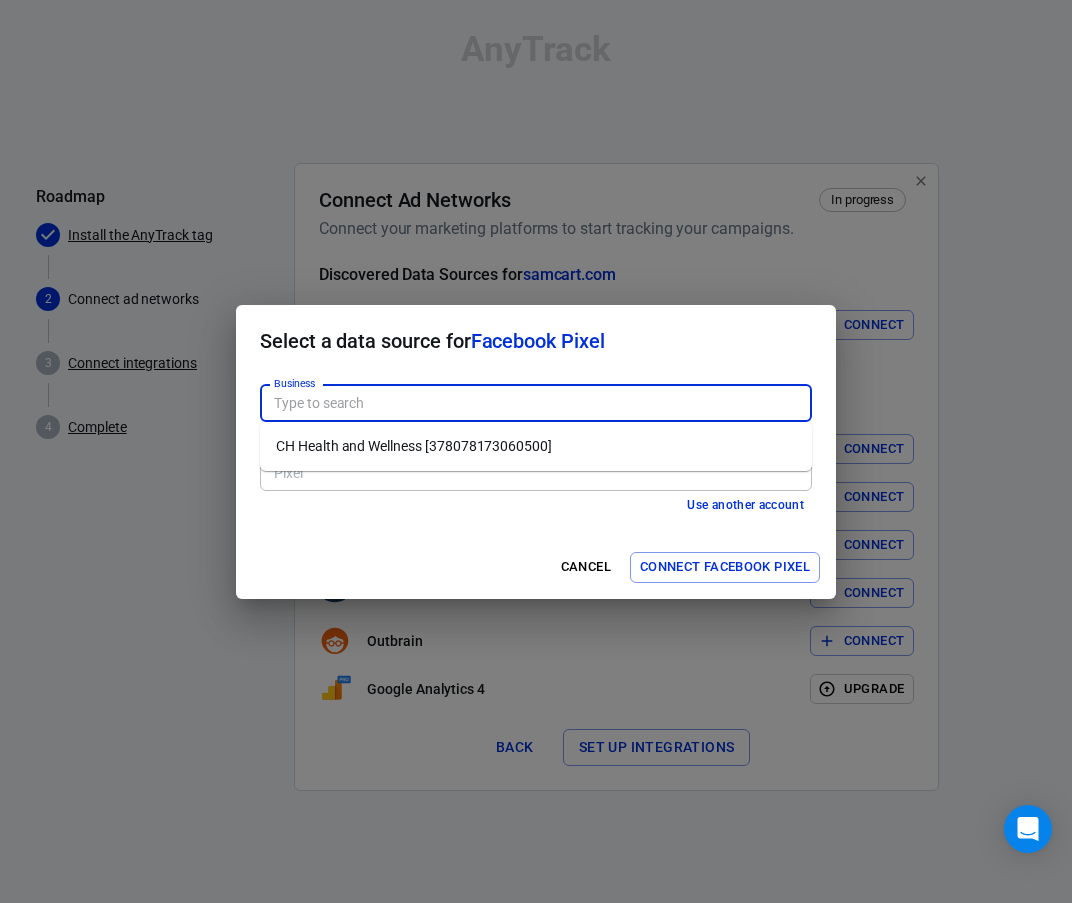 click on "CH Health and Wellness [378078173060500]" at bounding box center [536, 446] 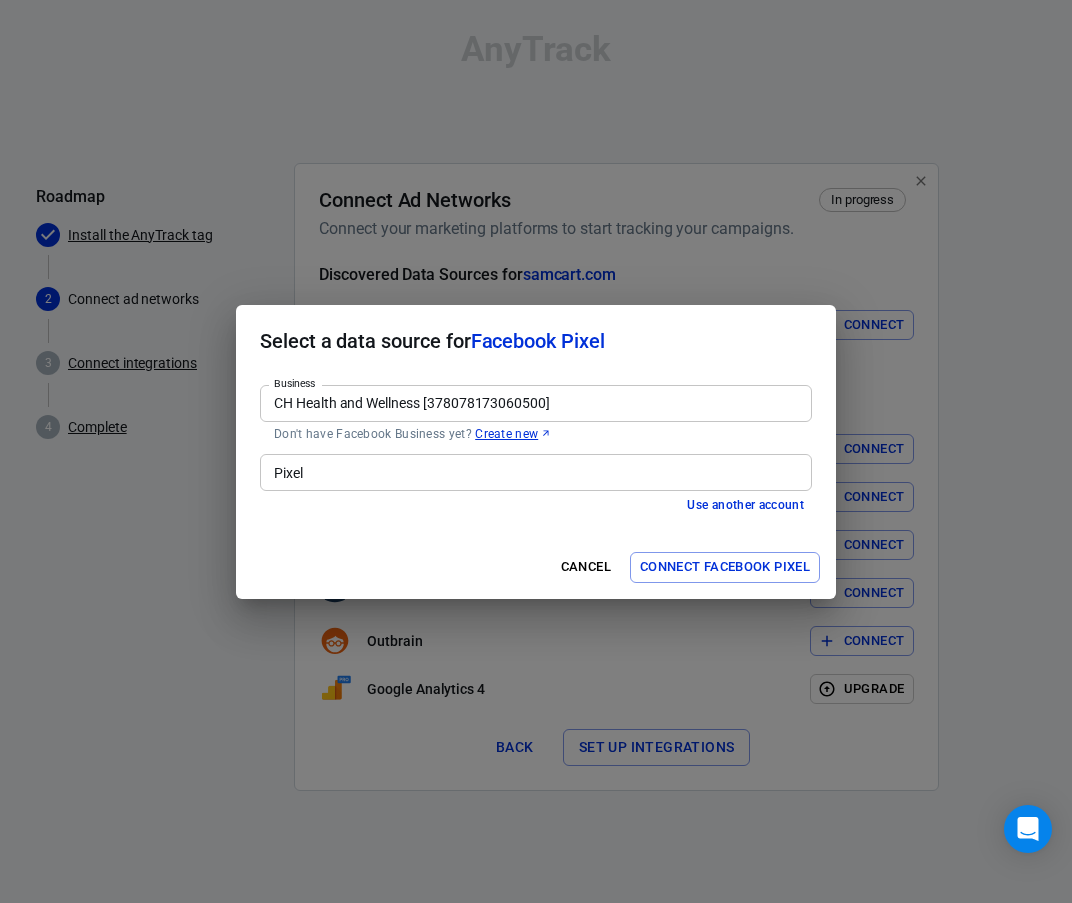 click on "Pixel" at bounding box center (534, 472) 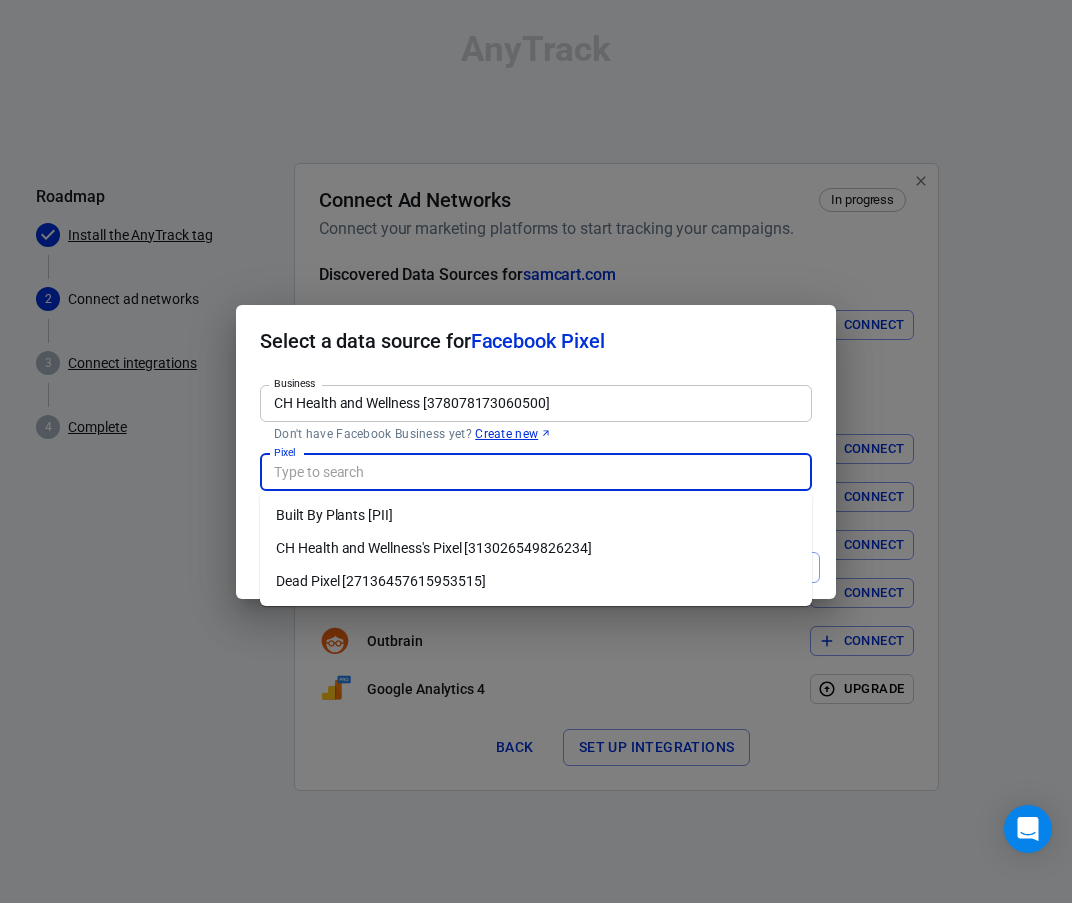 click on "Built By Plants [PII]" at bounding box center (536, 515) 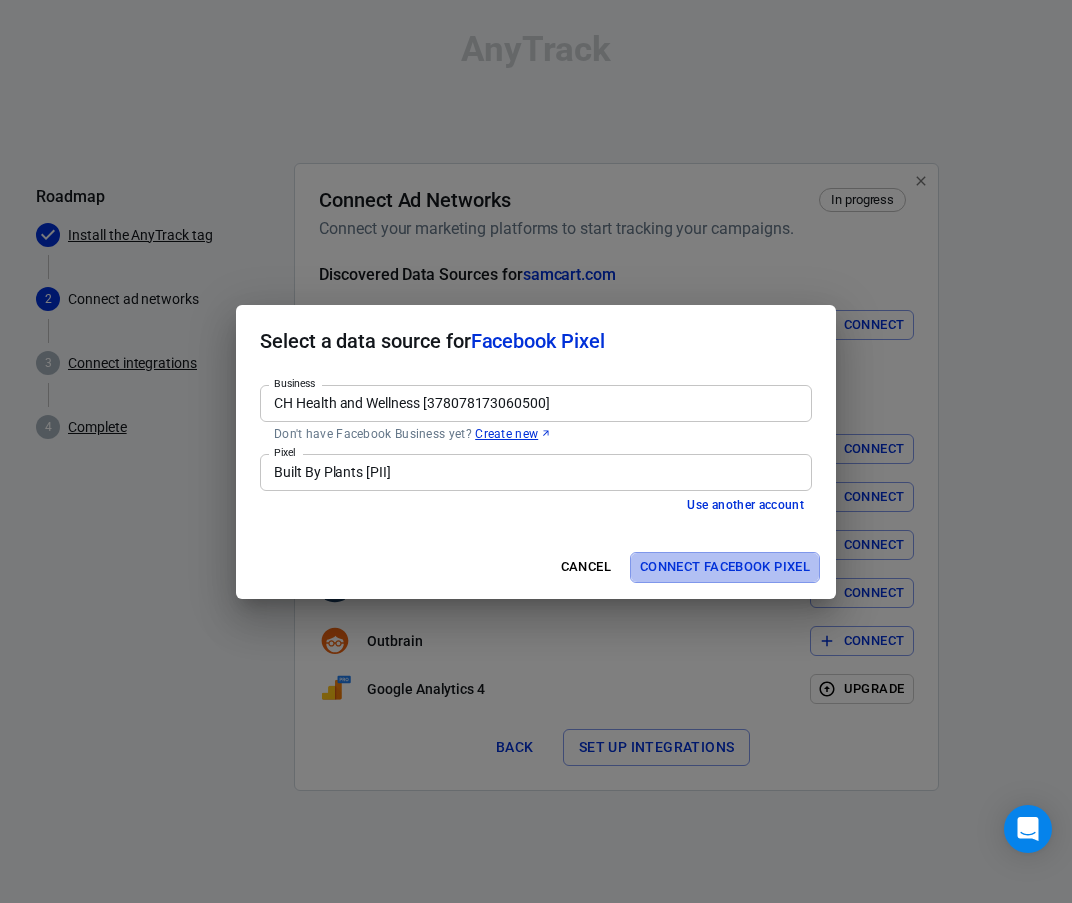 click on "Connect Facebook Pixel" at bounding box center (725, 567) 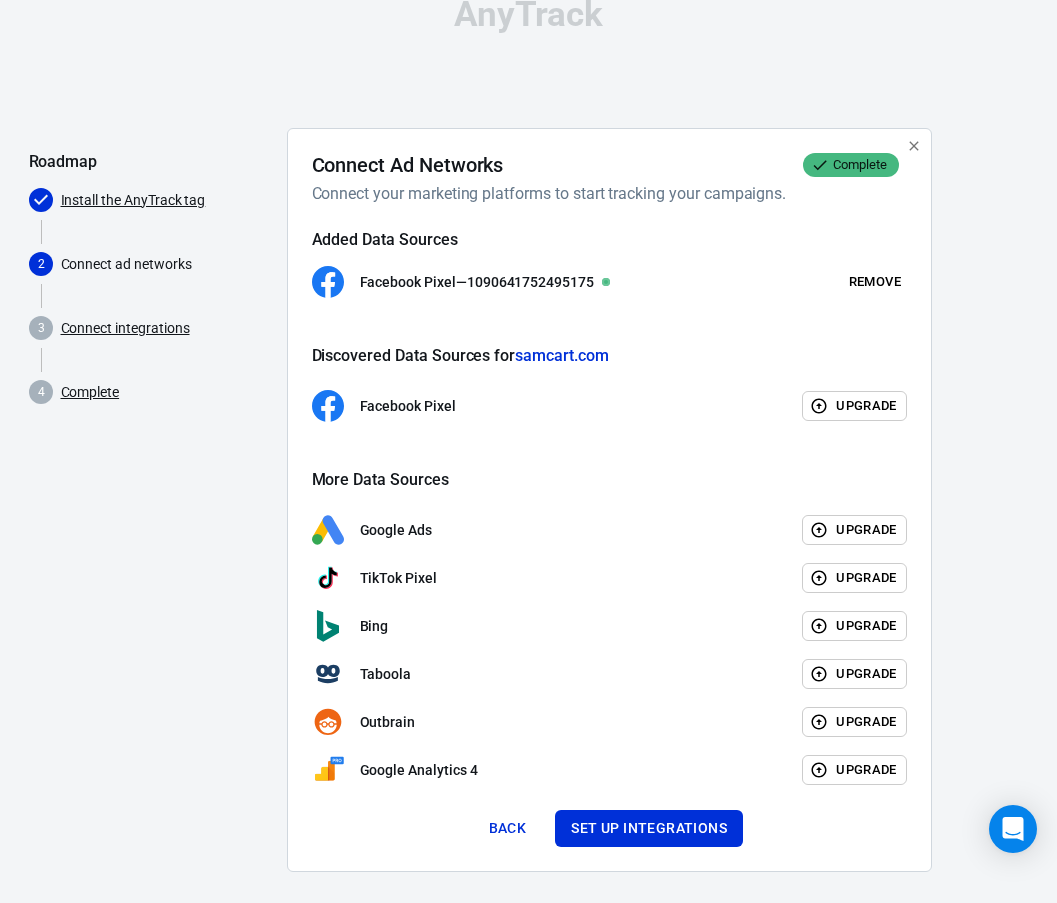 scroll, scrollTop: 52, scrollLeft: 0, axis: vertical 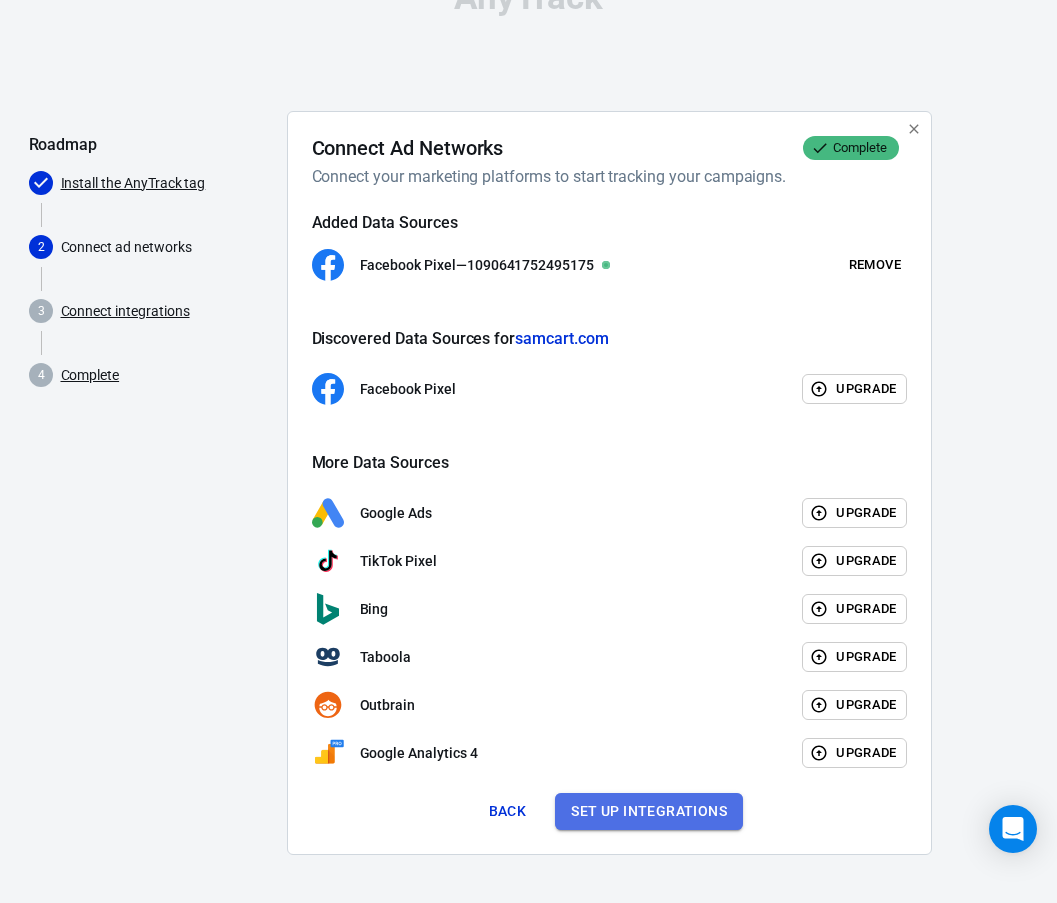 click on "Set up integrations" at bounding box center [649, 811] 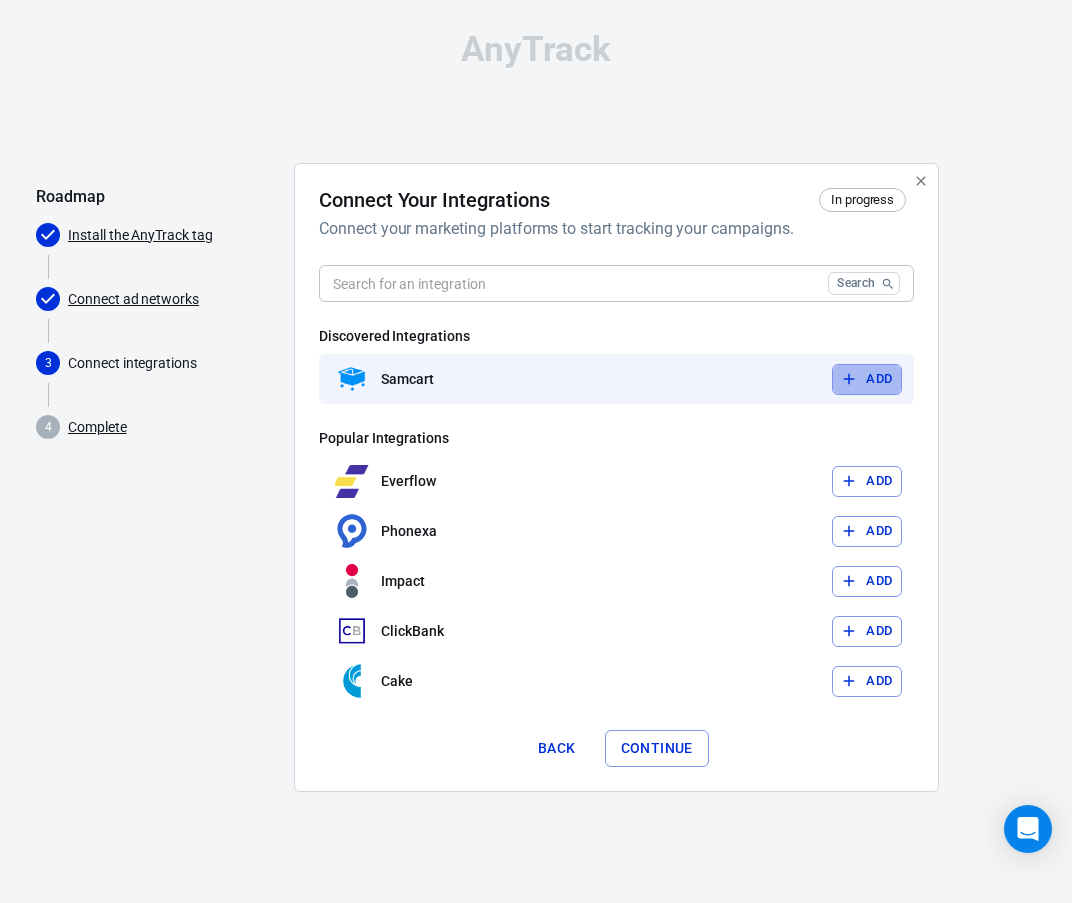 click on "Add" at bounding box center [867, 379] 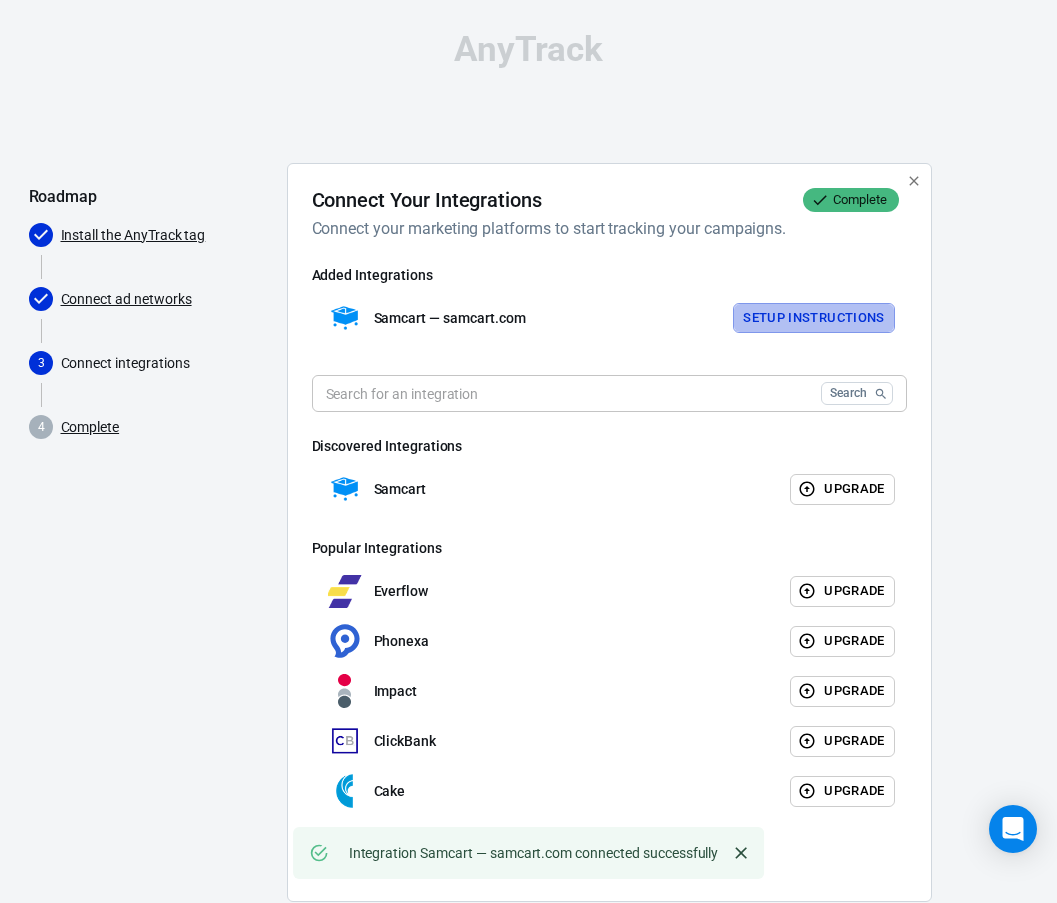 click on "Setup Instructions" at bounding box center [814, 318] 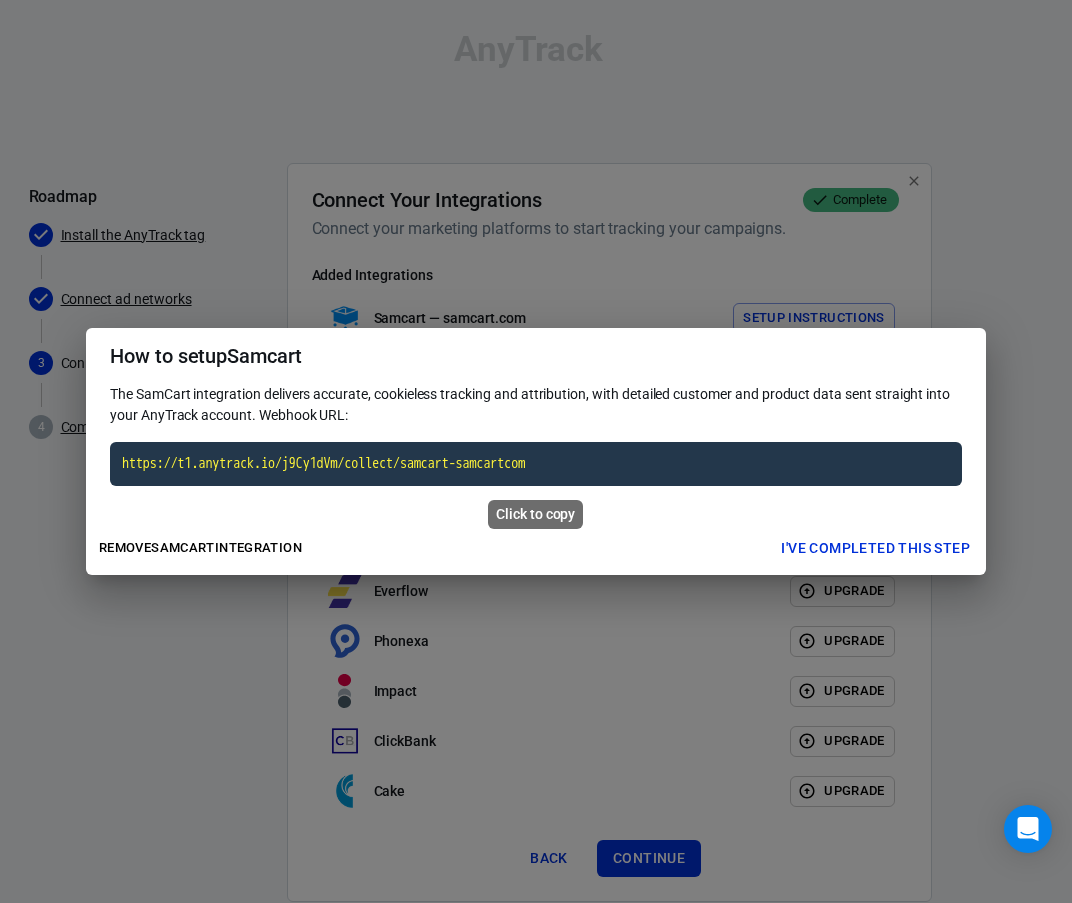 click on "https://t1.anytrack.io/j9Cy1dVm/collect/samcart-samcartcom" at bounding box center (536, 464) 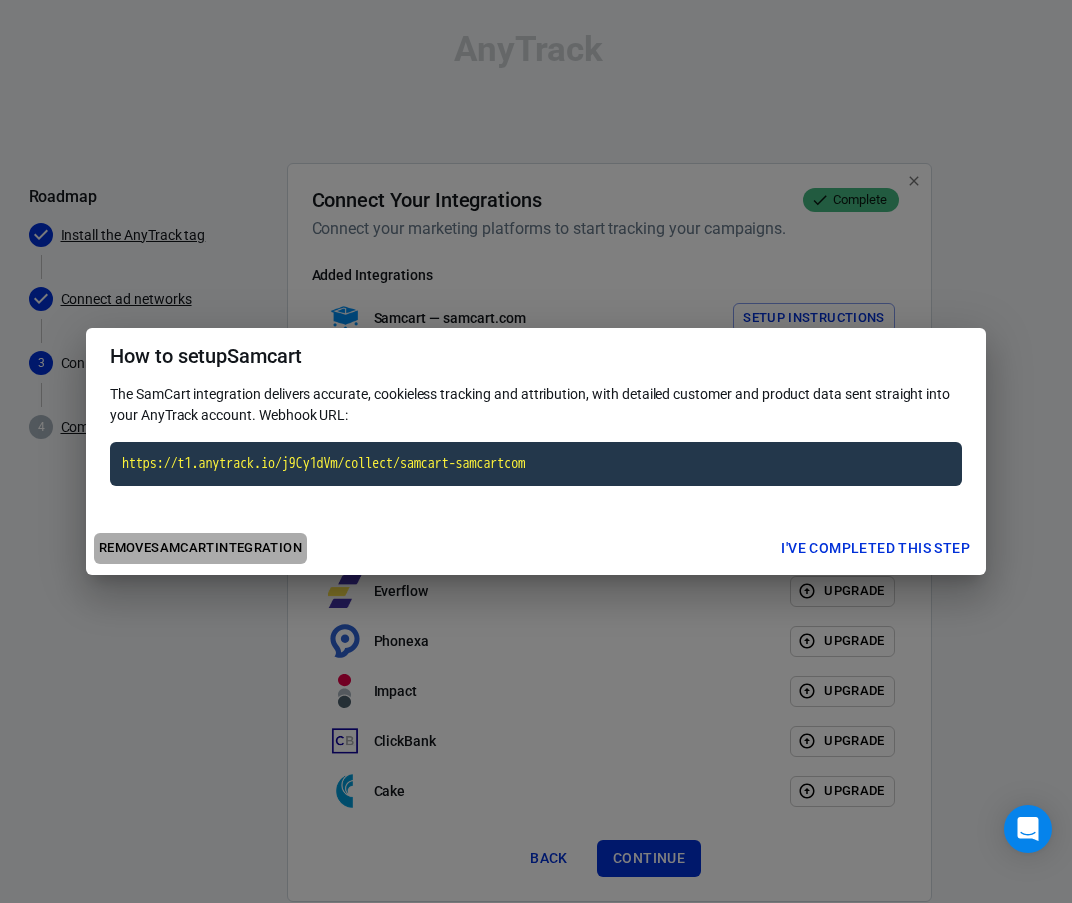 click on "Remove  Samcart  integration" at bounding box center [200, 548] 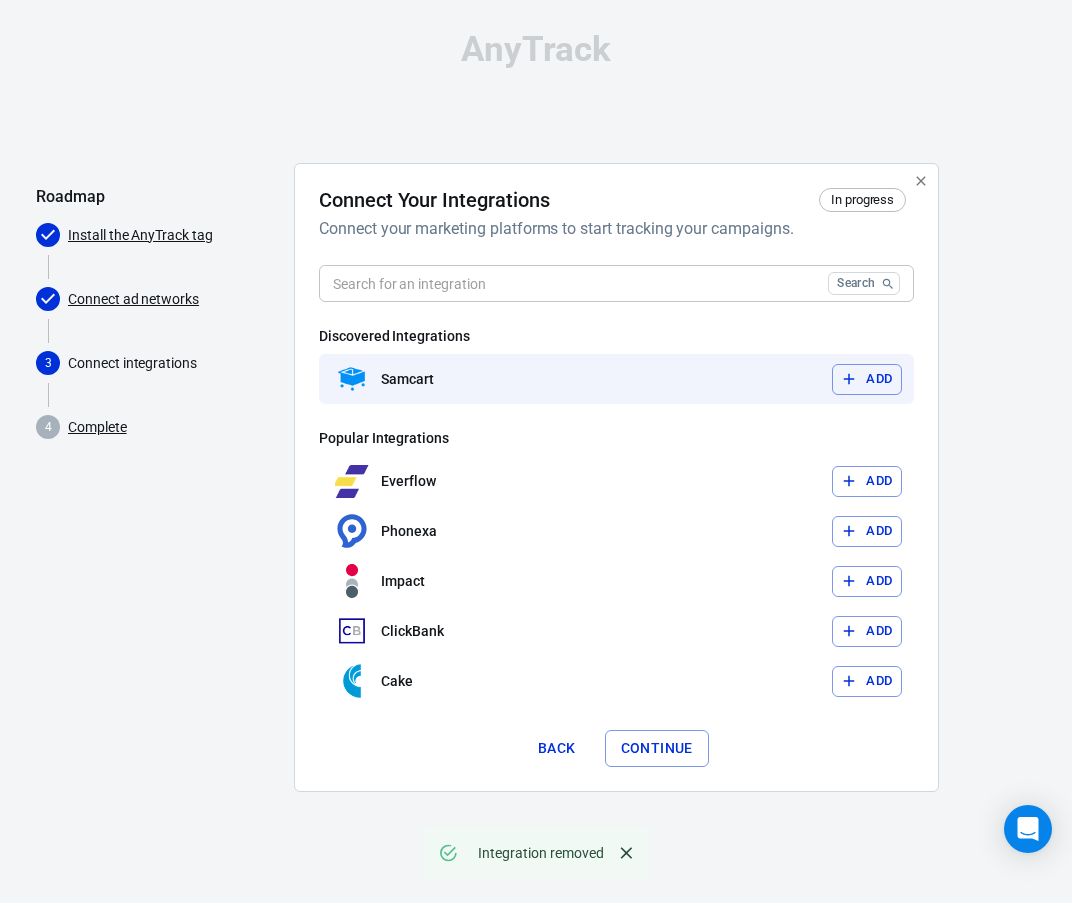click 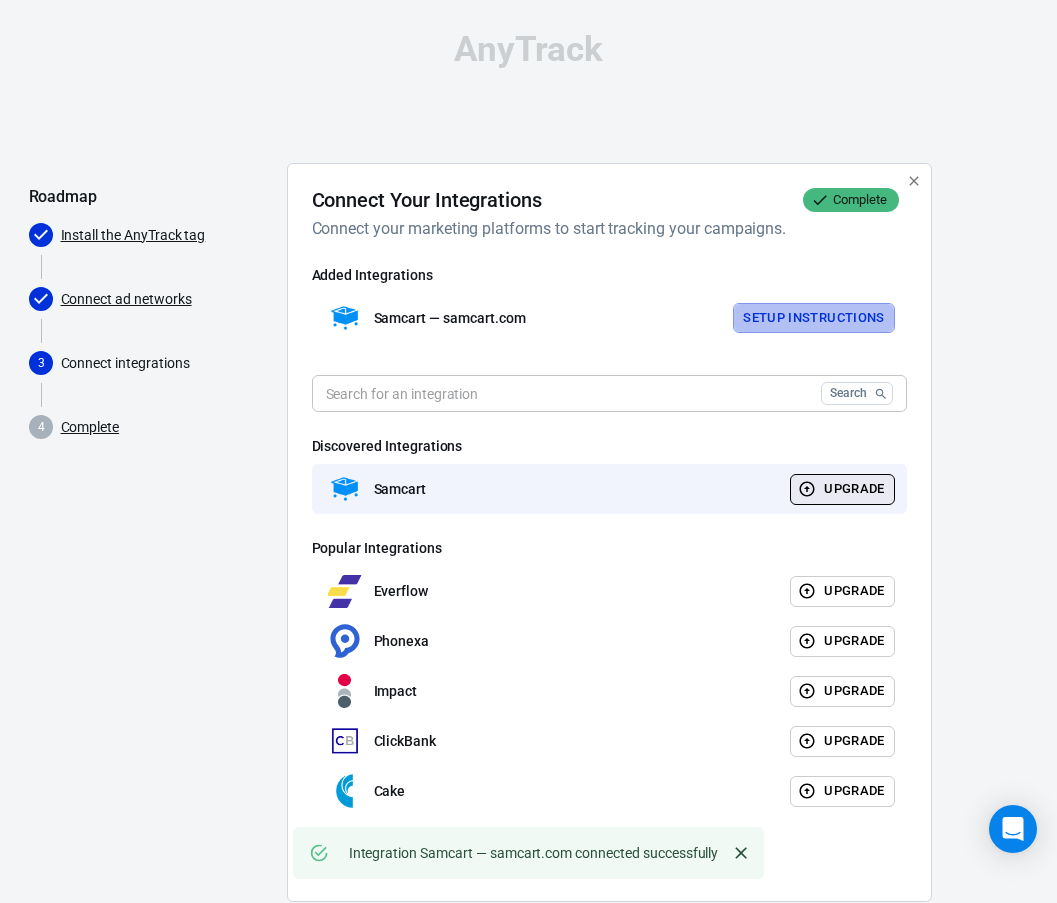 click on "Setup Instructions" at bounding box center (814, 318) 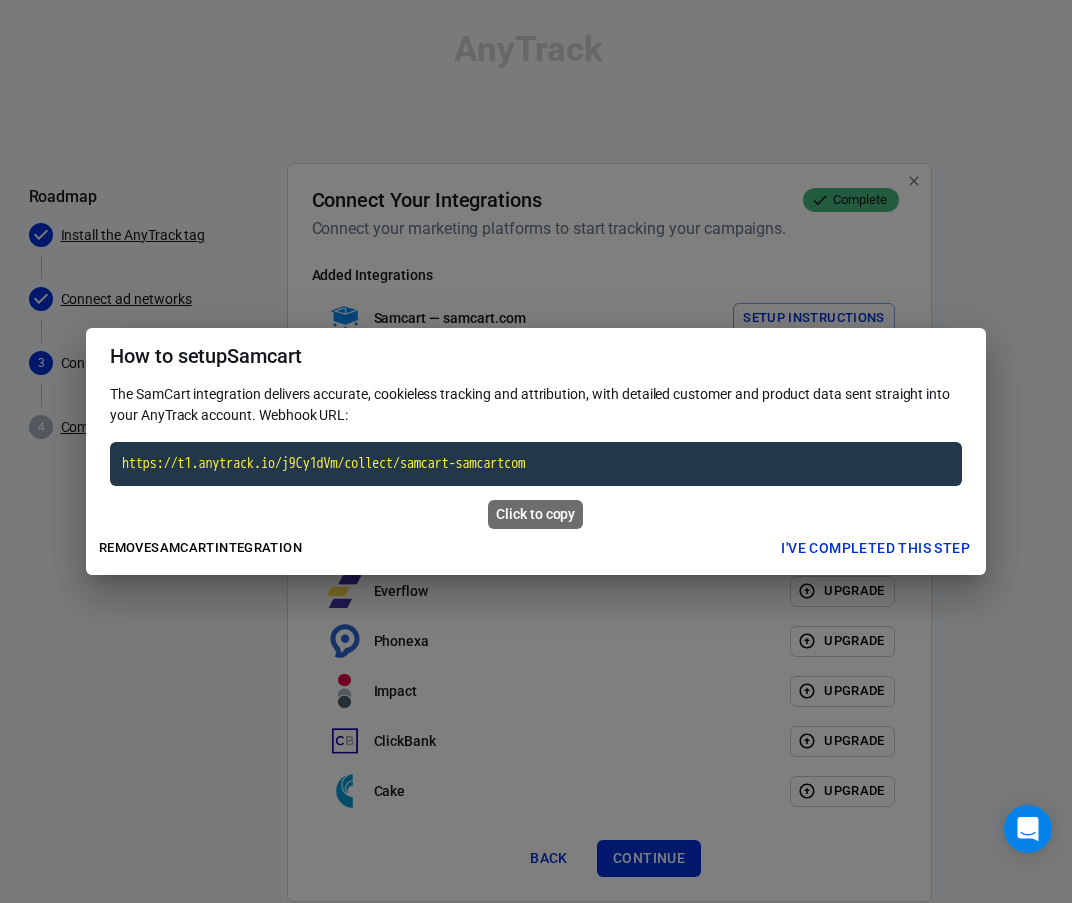 click on "https://t1.anytrack.io/j9Cy1dVm/collect/samcart-samcartcom" at bounding box center [536, 464] 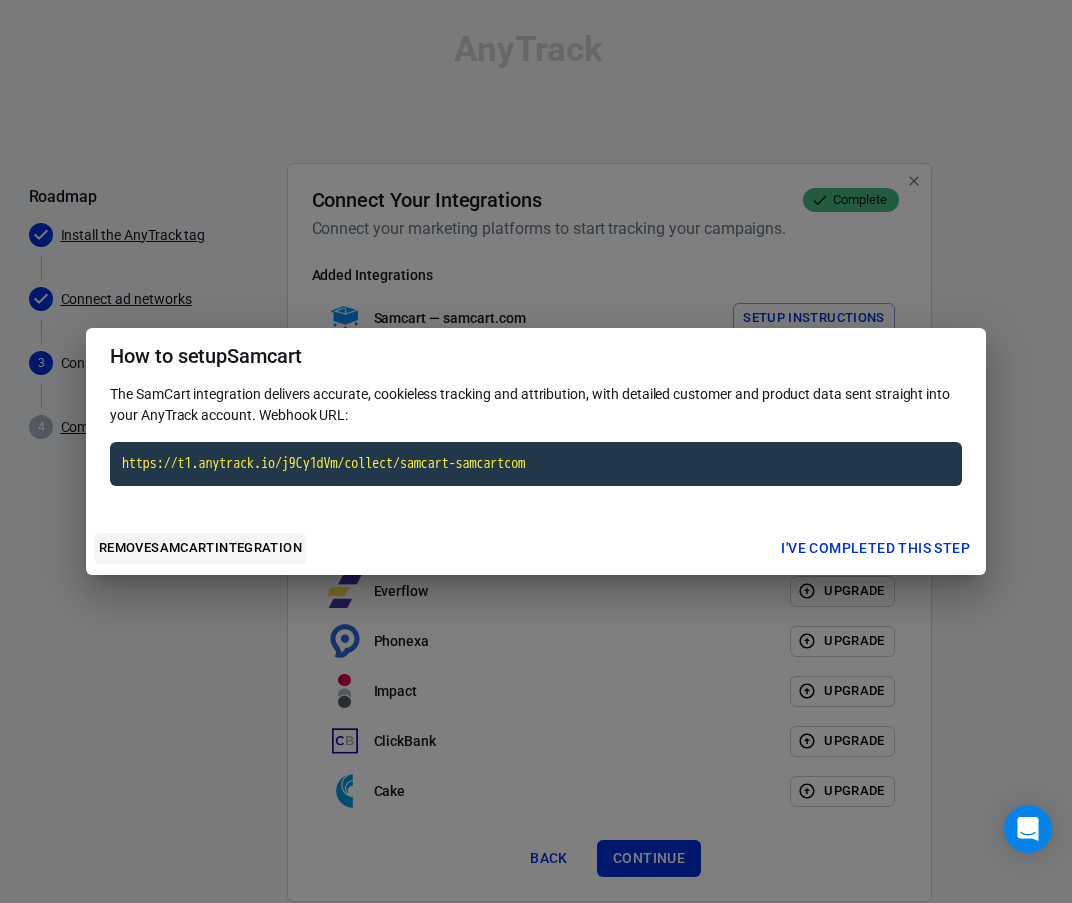 click on "Remove  Samcart  integration" at bounding box center [200, 548] 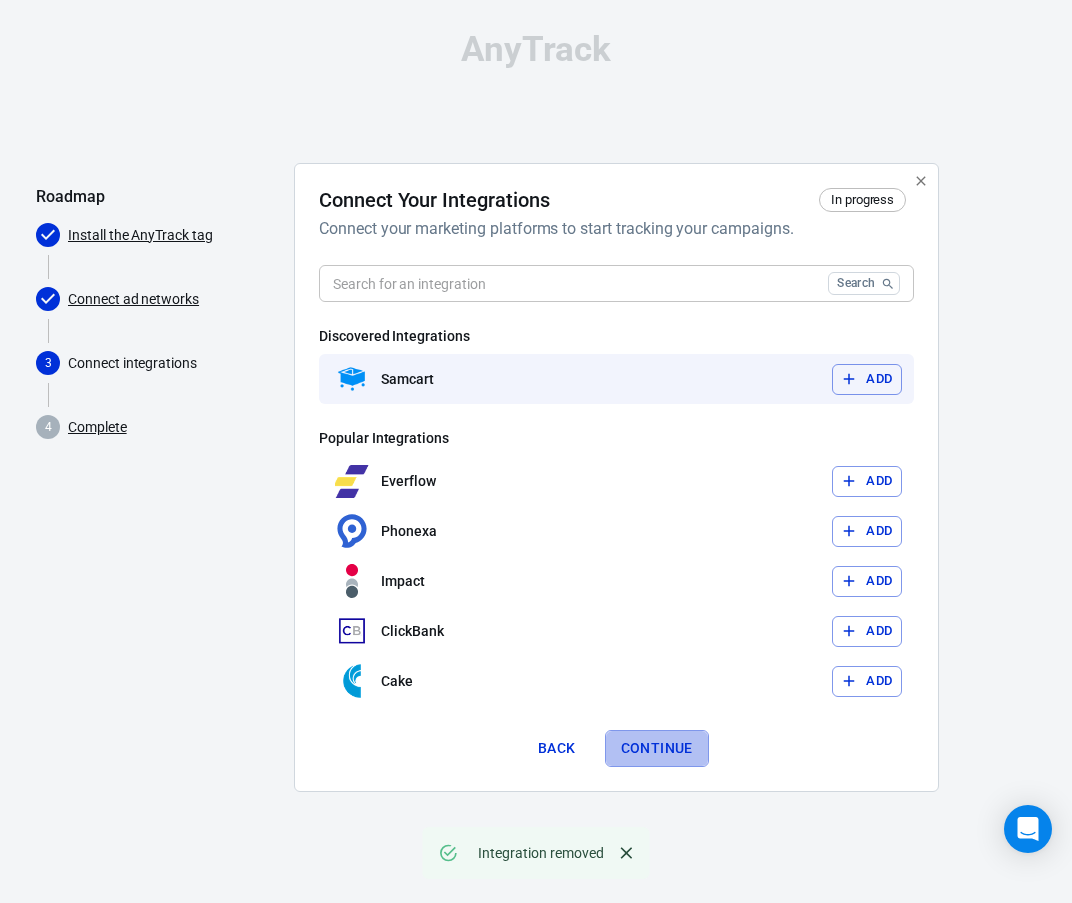 click on "Continue" at bounding box center [657, 748] 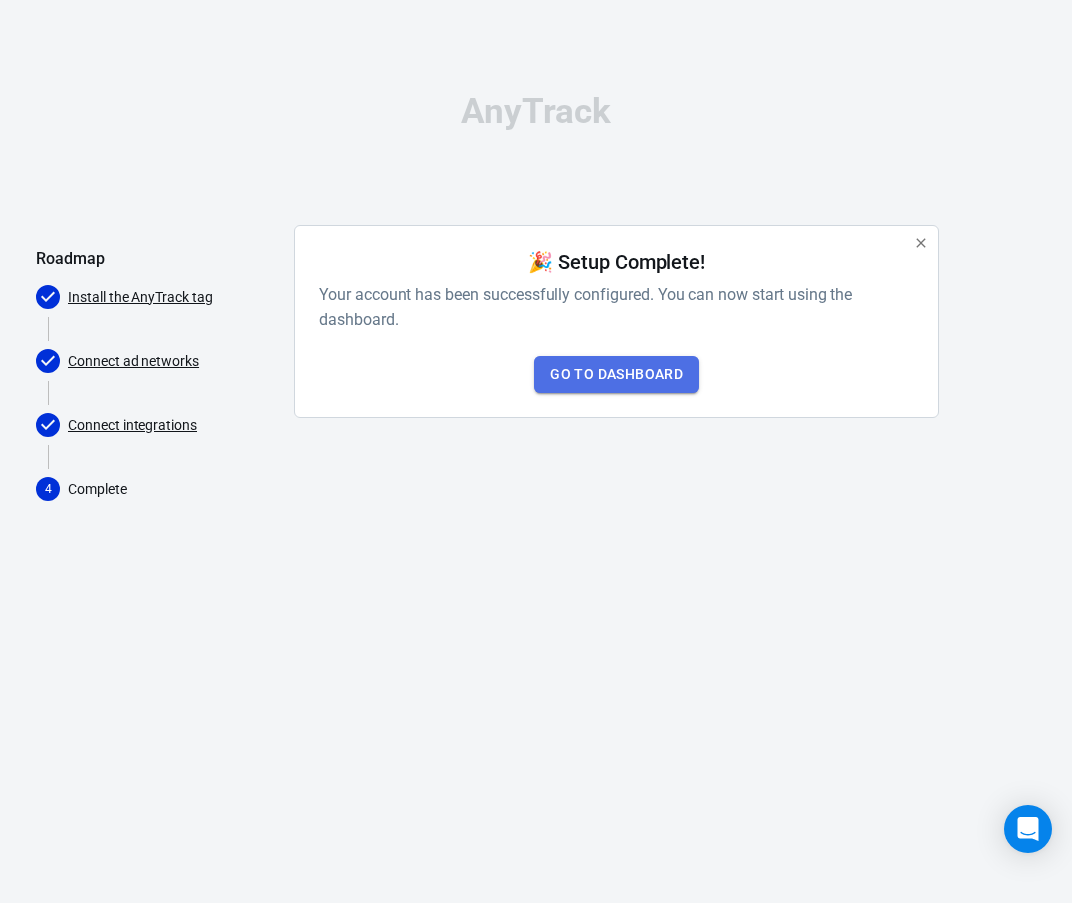 click on "Go to Dashboard" at bounding box center [616, 374] 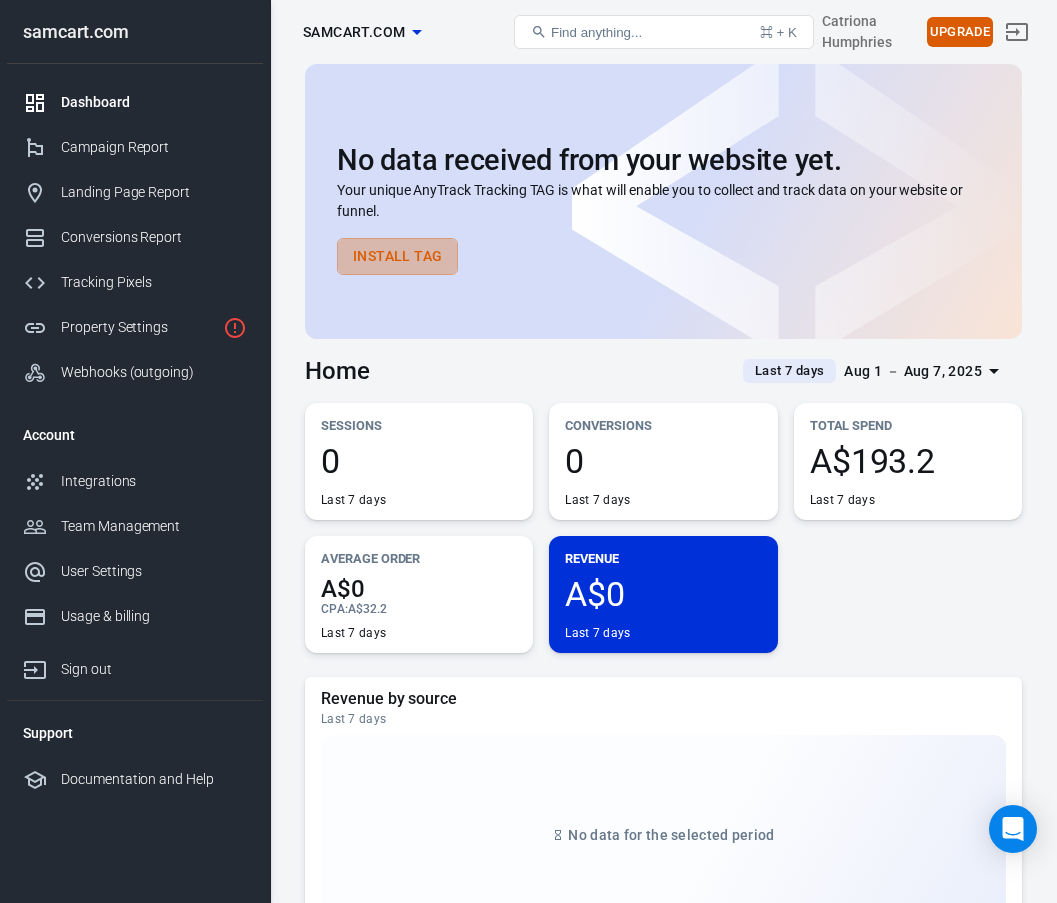 click on "Install Tag" at bounding box center (397, 256) 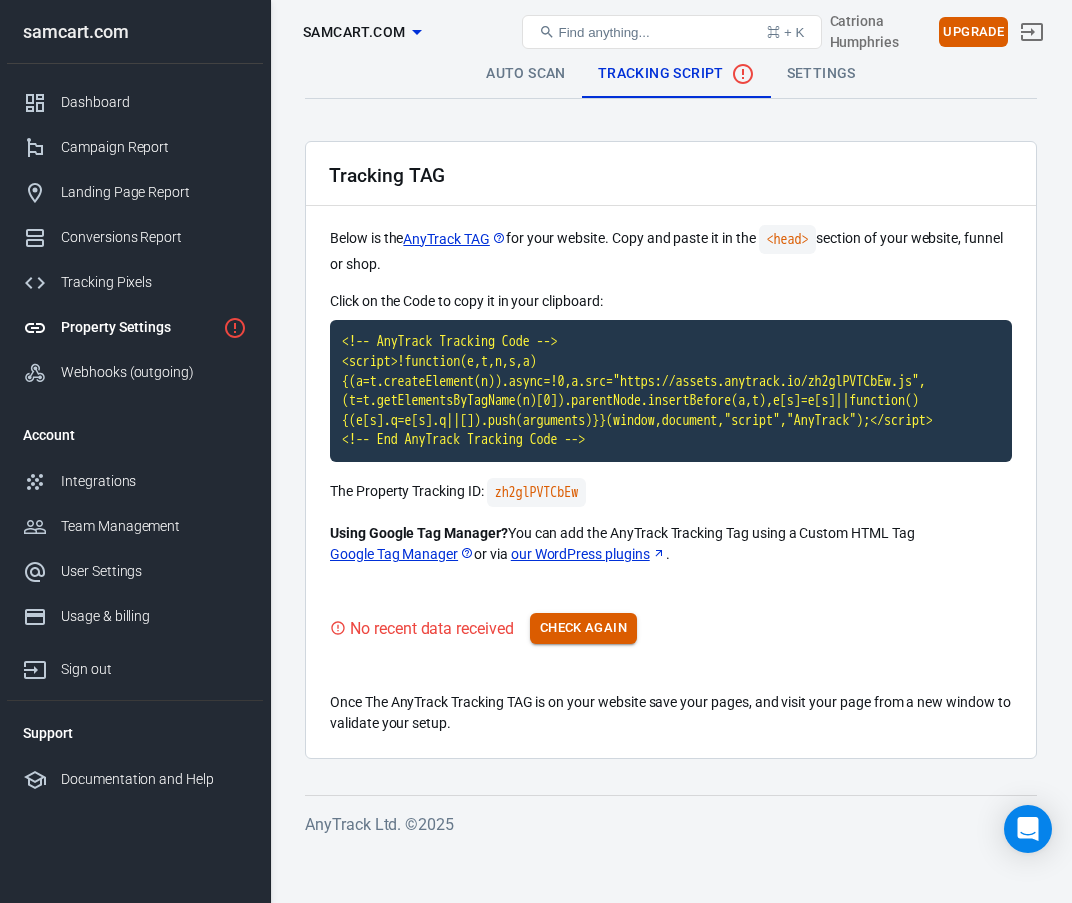click on "Check Again" at bounding box center (583, 628) 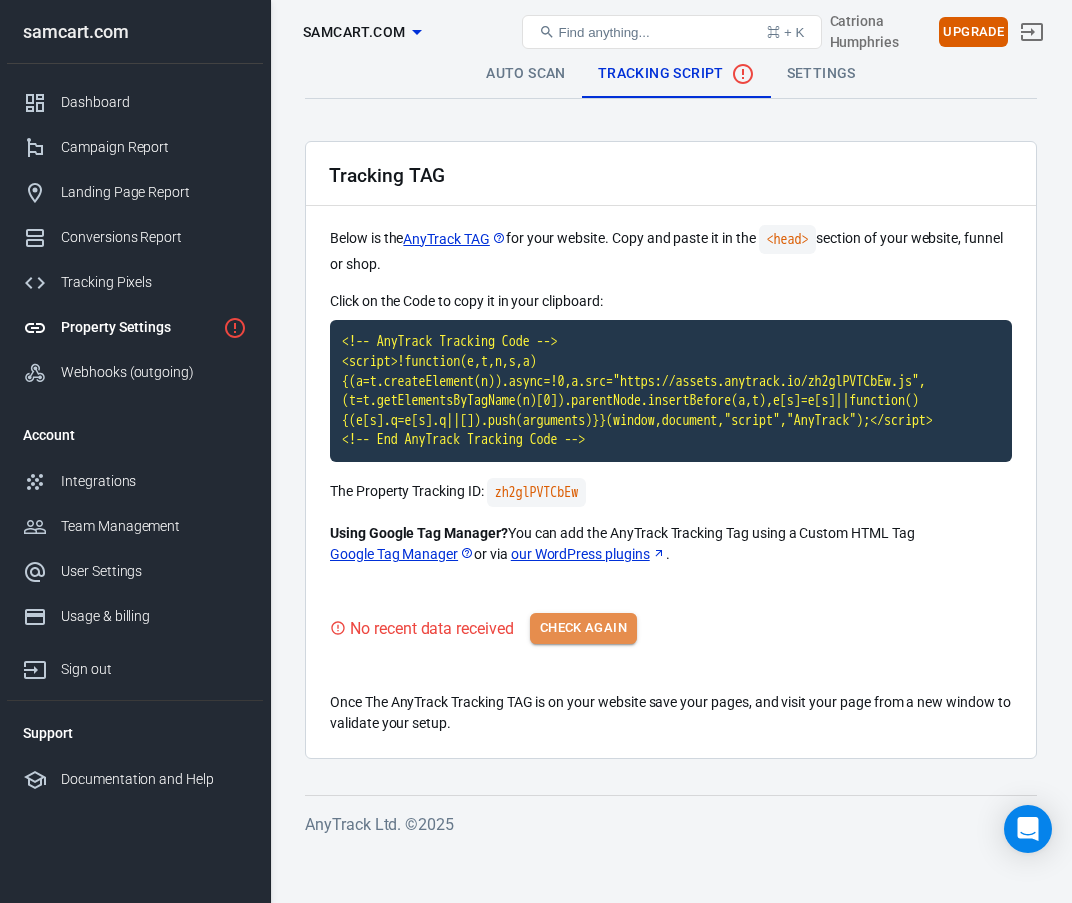 click on "Check Again" at bounding box center [583, 628] 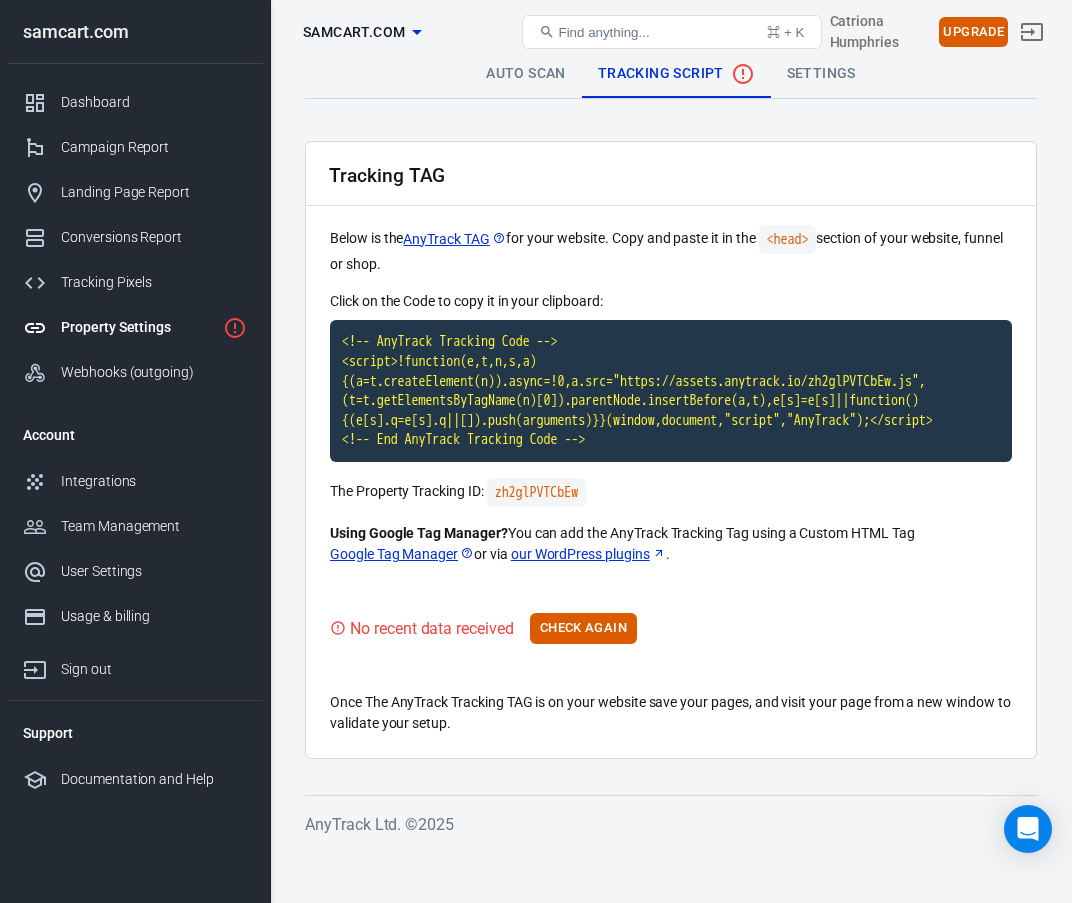 click on "Property Settings" at bounding box center (138, 327) 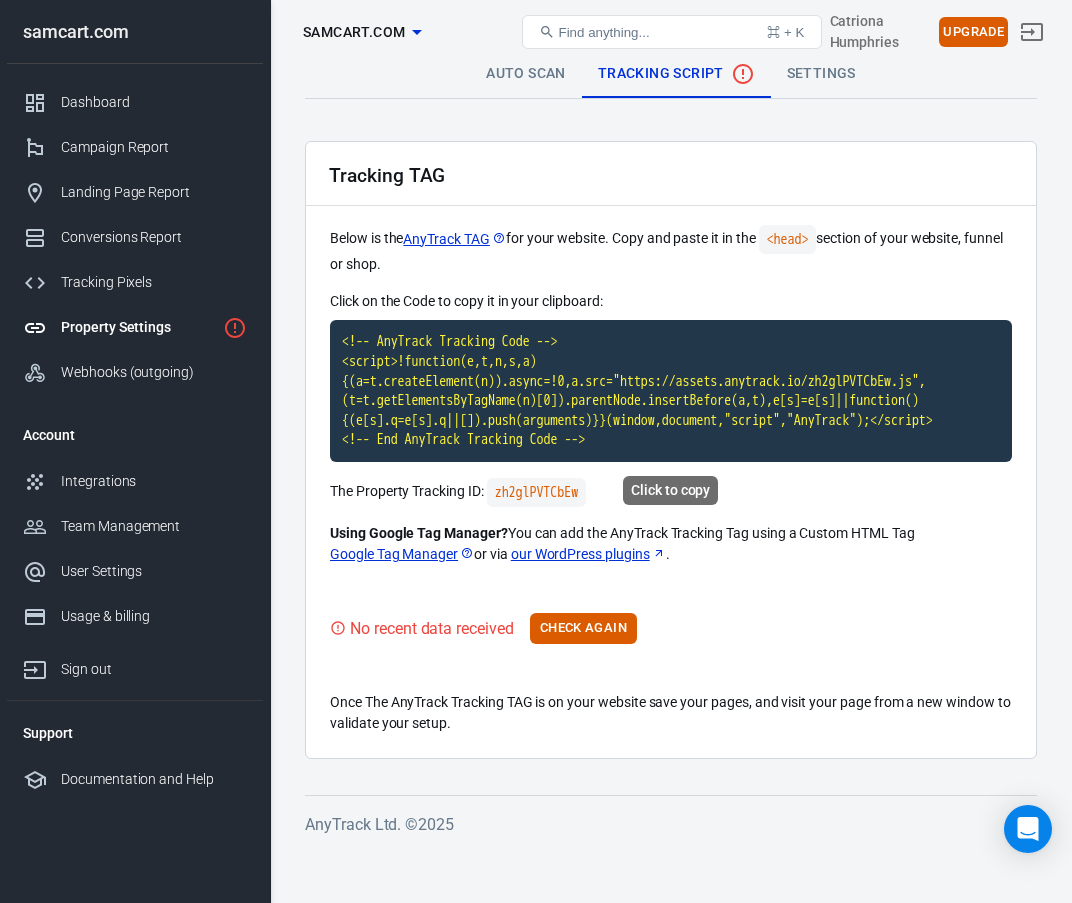 click on "<!-- AnyTrack Tracking Code -->
<script>!function(e,t,n,s,a){(a=t.createElement(n)).async=!0,a.src="https://assets.anytrack.io/zh2glPVTCbEw.js",(t=t.getElementsByTagName(n)[0]).parentNode.insertBefore(a,t),e[s]=e[s]||function(){(e[s].q=e[s].q||[]).push(arguments)}}(window,document,"script","AnyTrack");</script>
<!-- End AnyTrack Tracking Code -->" at bounding box center (671, 391) 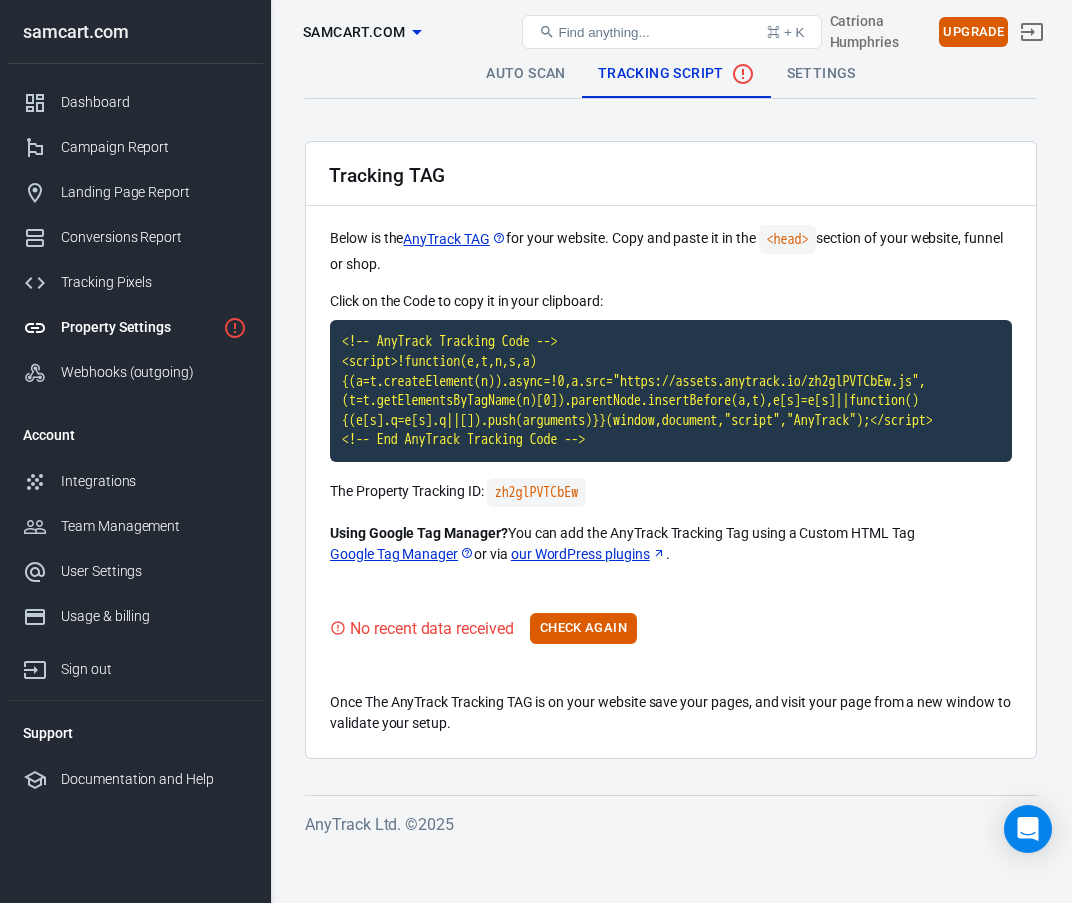 click on "Click on the Code to copy it in your clipboard:" at bounding box center (671, 301) 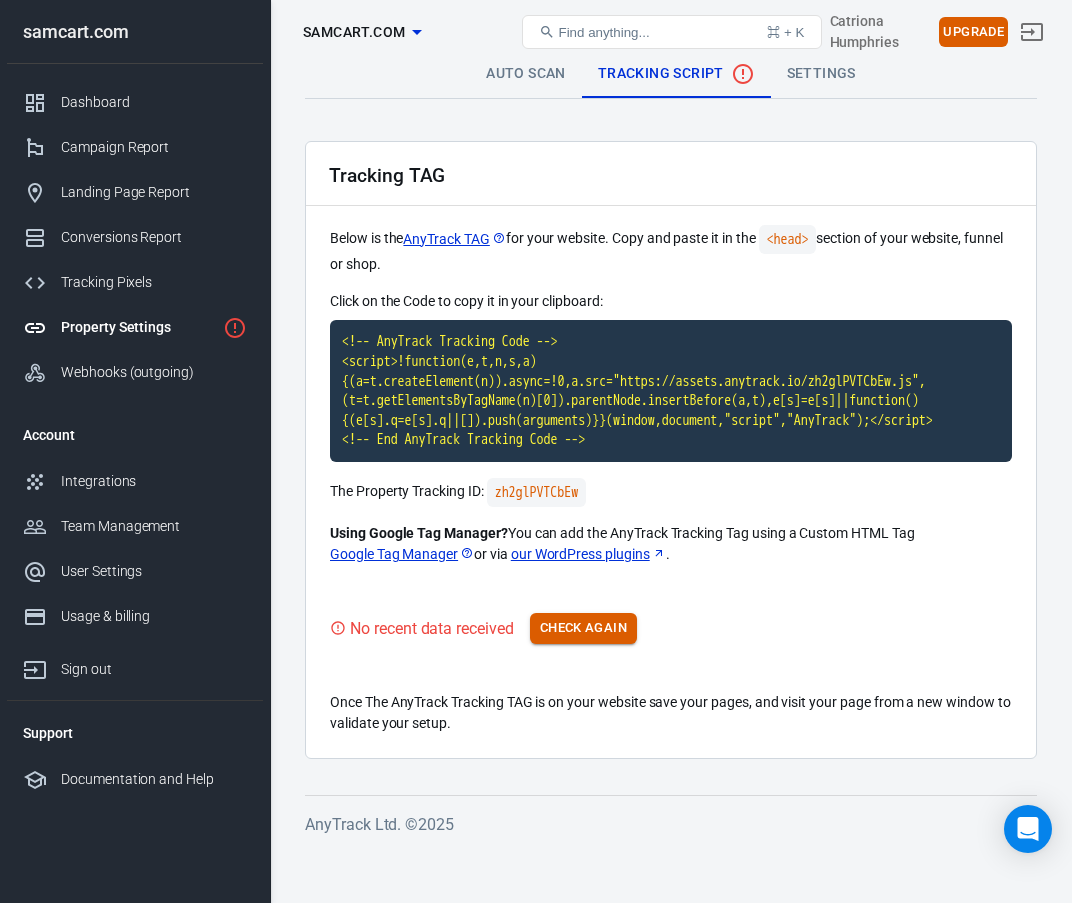 click on "Check Again" at bounding box center [583, 628] 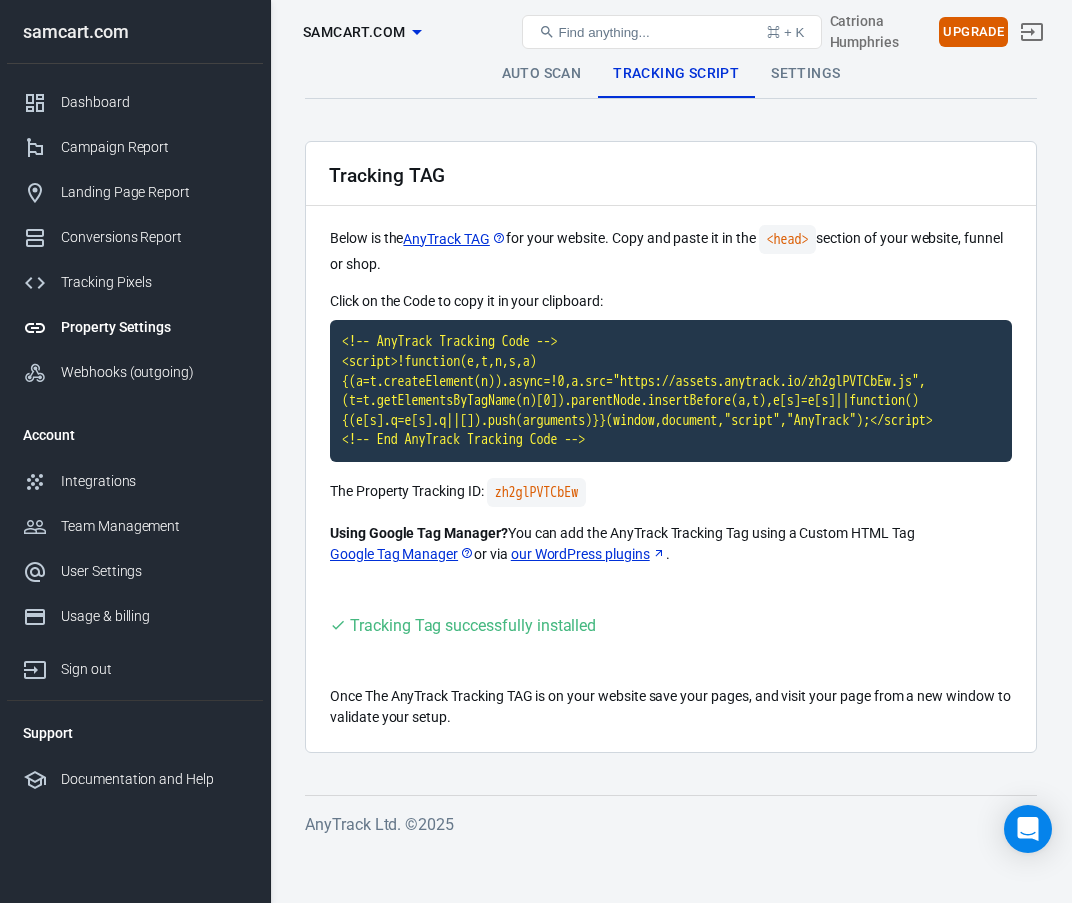 click on "Property Settings samcart.com Find anything... ⌘ + K Catriona Humphries Upgrade" at bounding box center (671, 32) 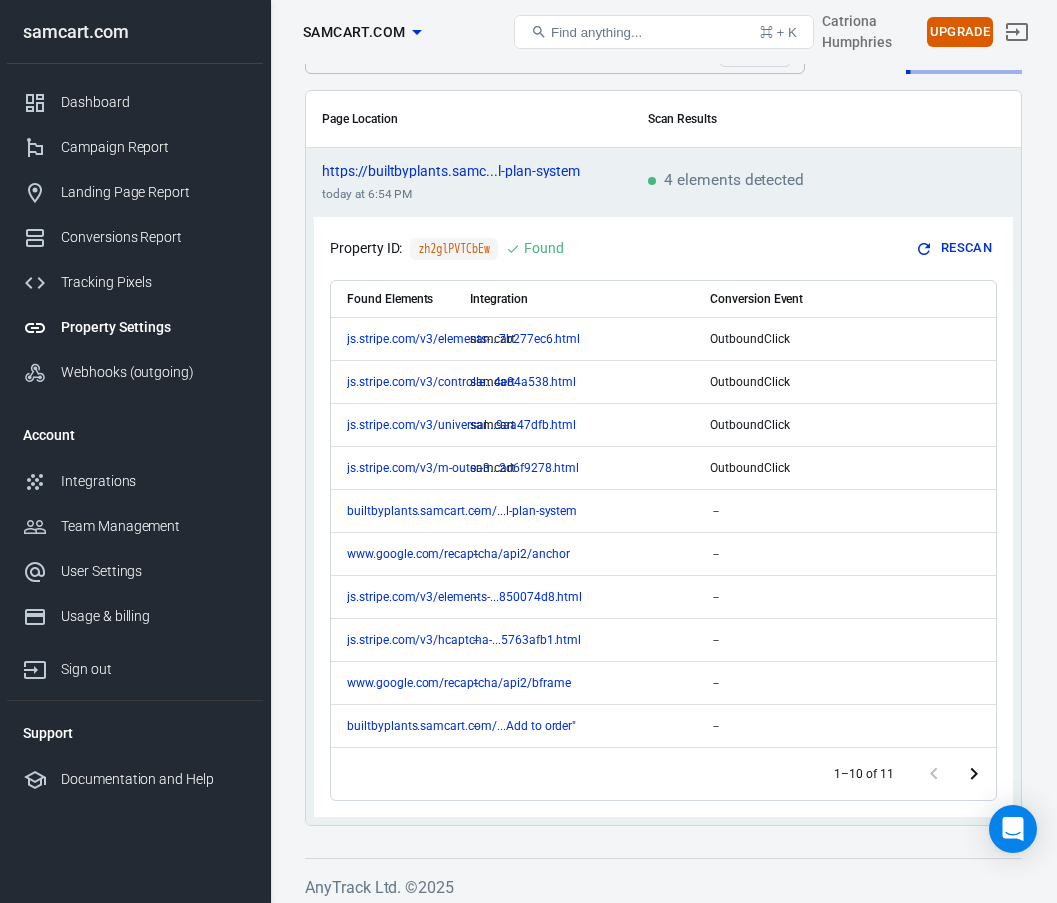 scroll, scrollTop: 113, scrollLeft: 0, axis: vertical 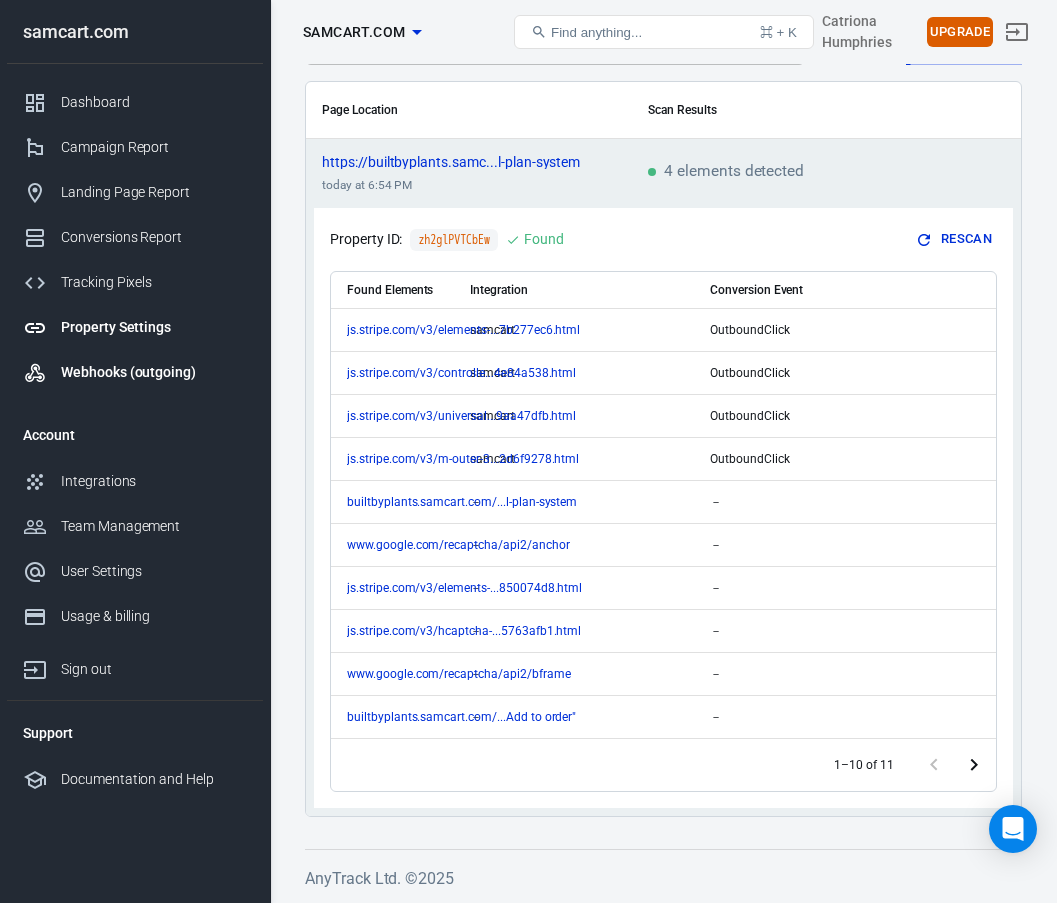 click on "Webhooks (outgoing)" at bounding box center [154, 372] 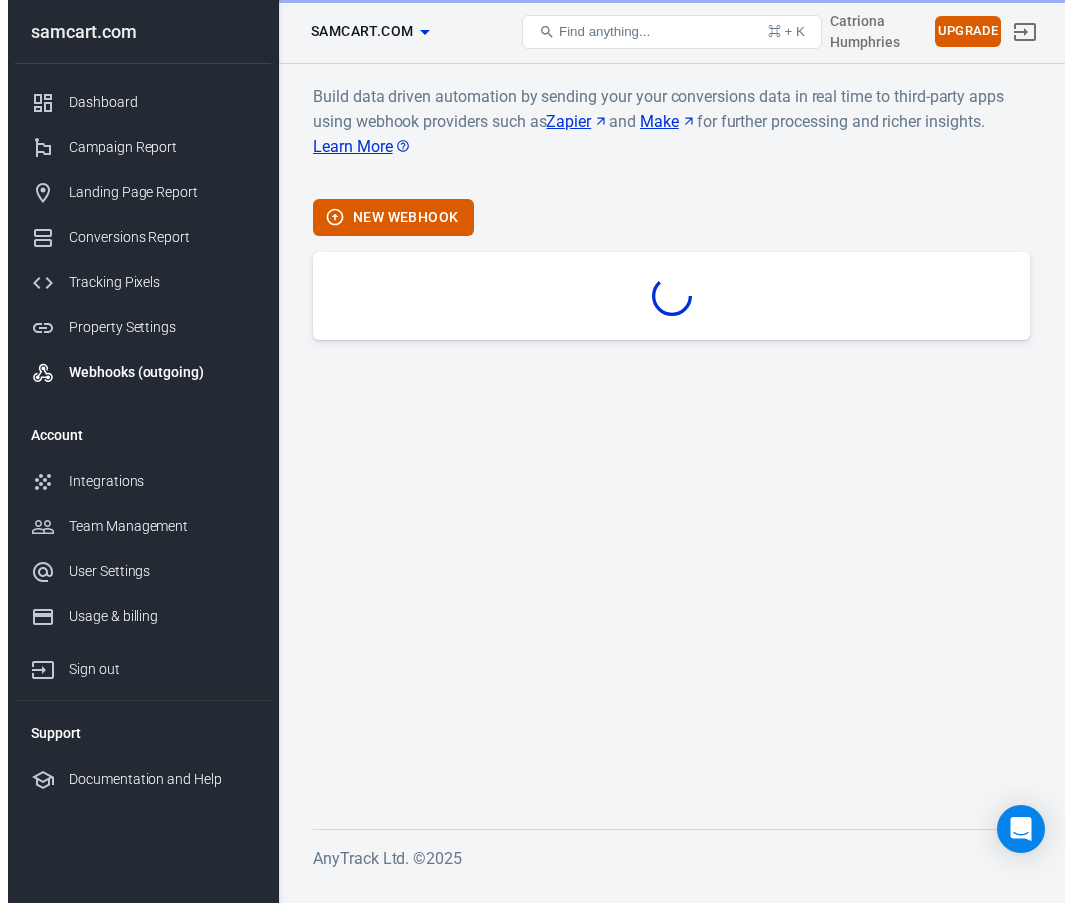 scroll, scrollTop: 0, scrollLeft: 0, axis: both 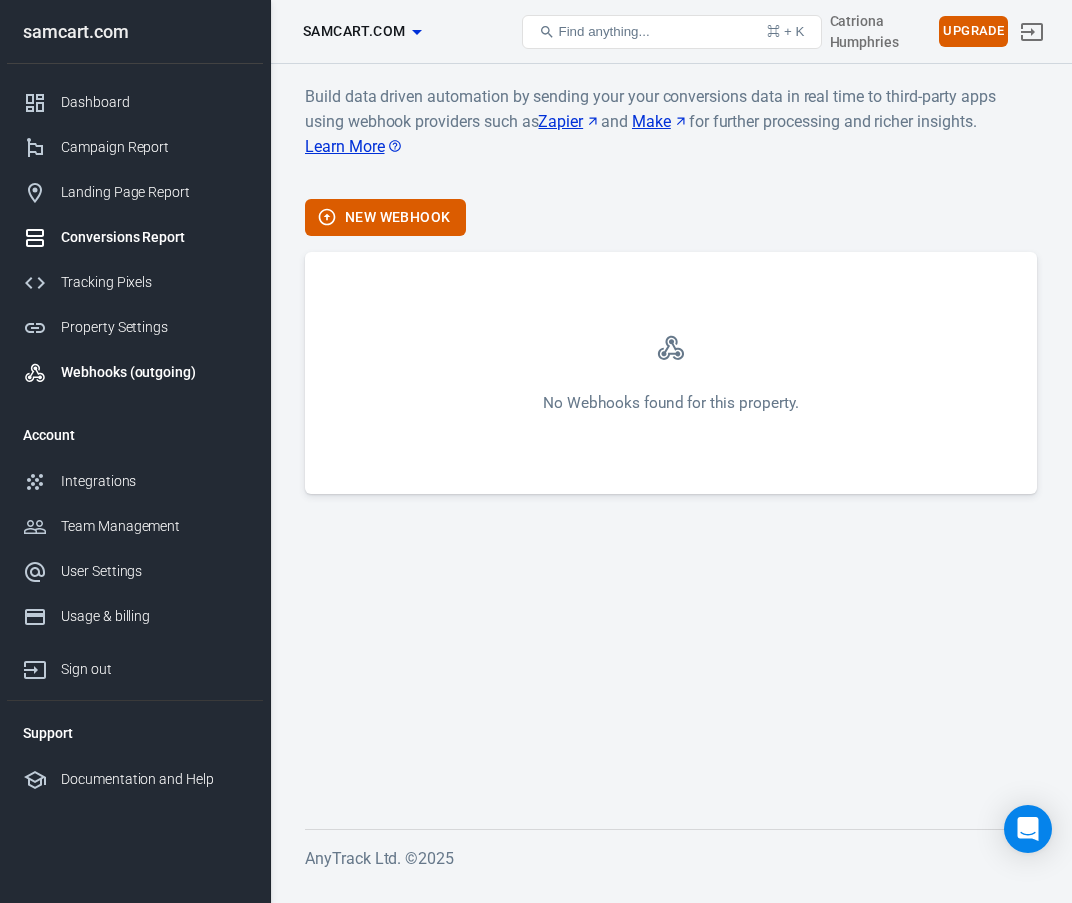 click on "Conversions Report" at bounding box center [154, 237] 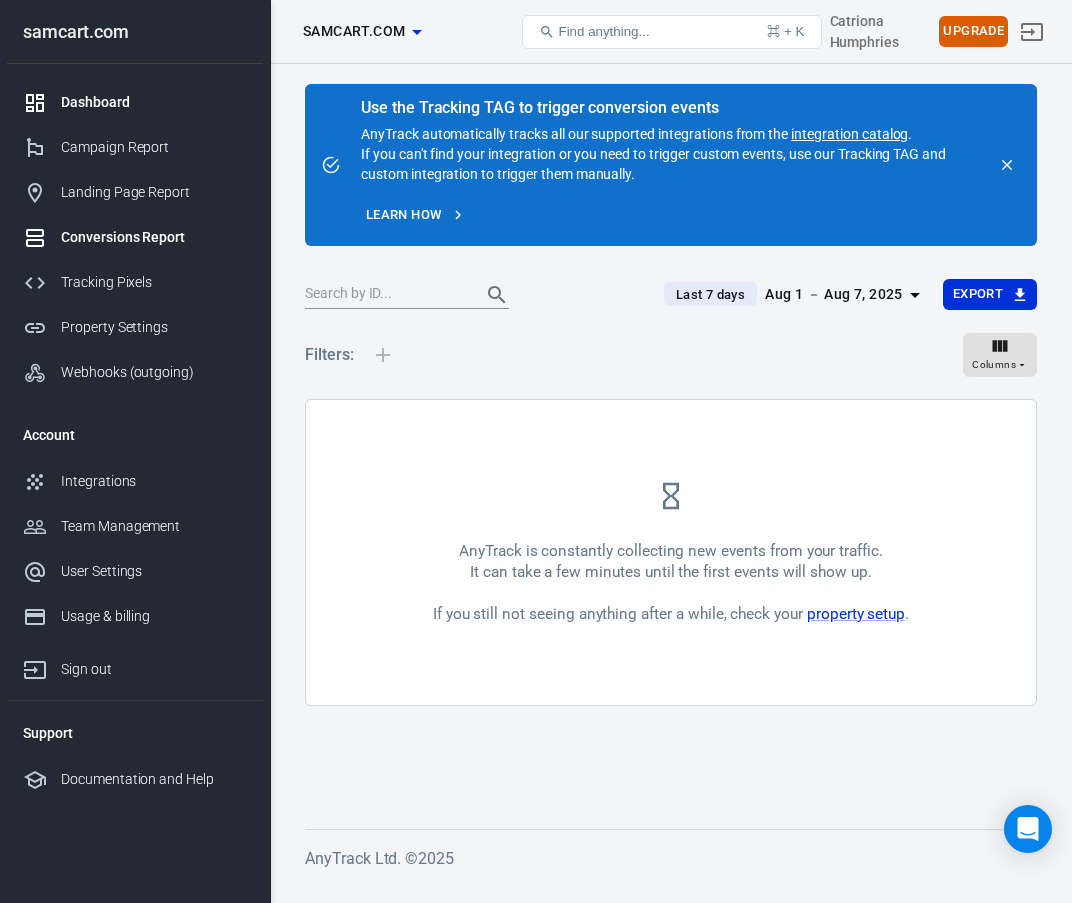 click on "Dashboard" at bounding box center (154, 102) 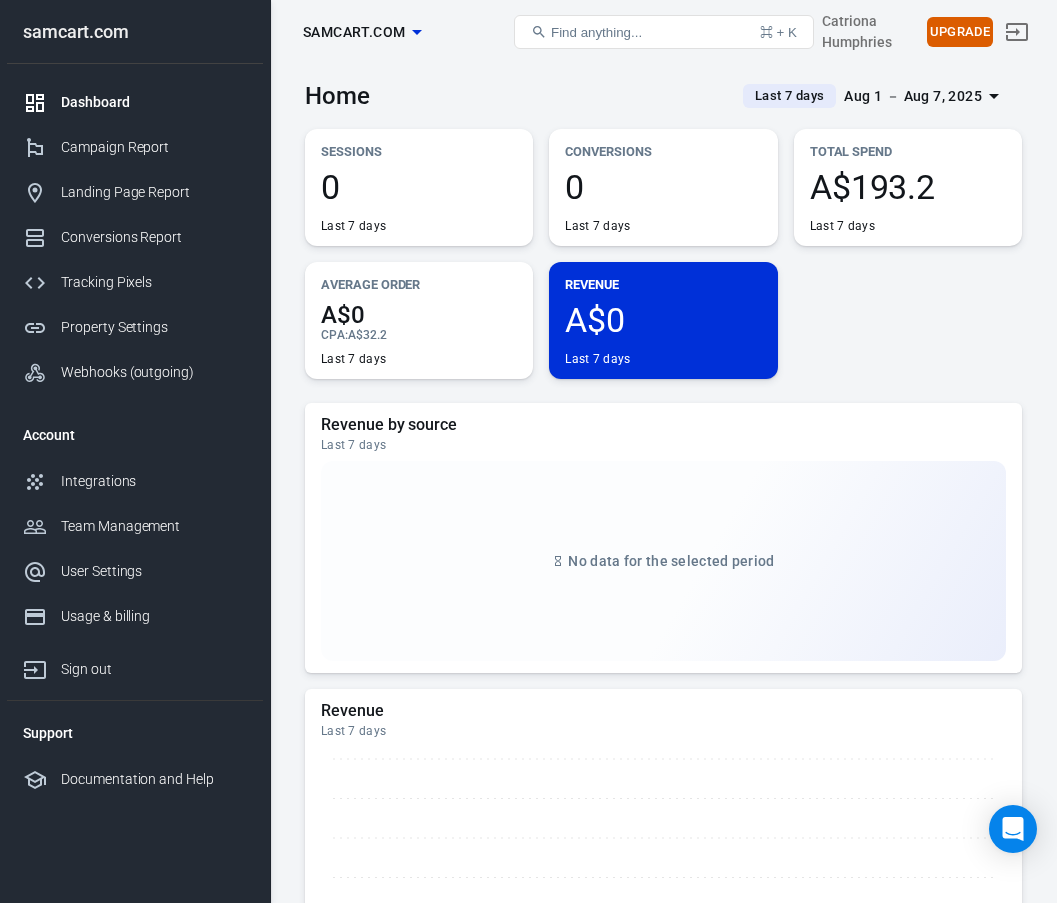 click on "A$193.2" at bounding box center (908, 187) 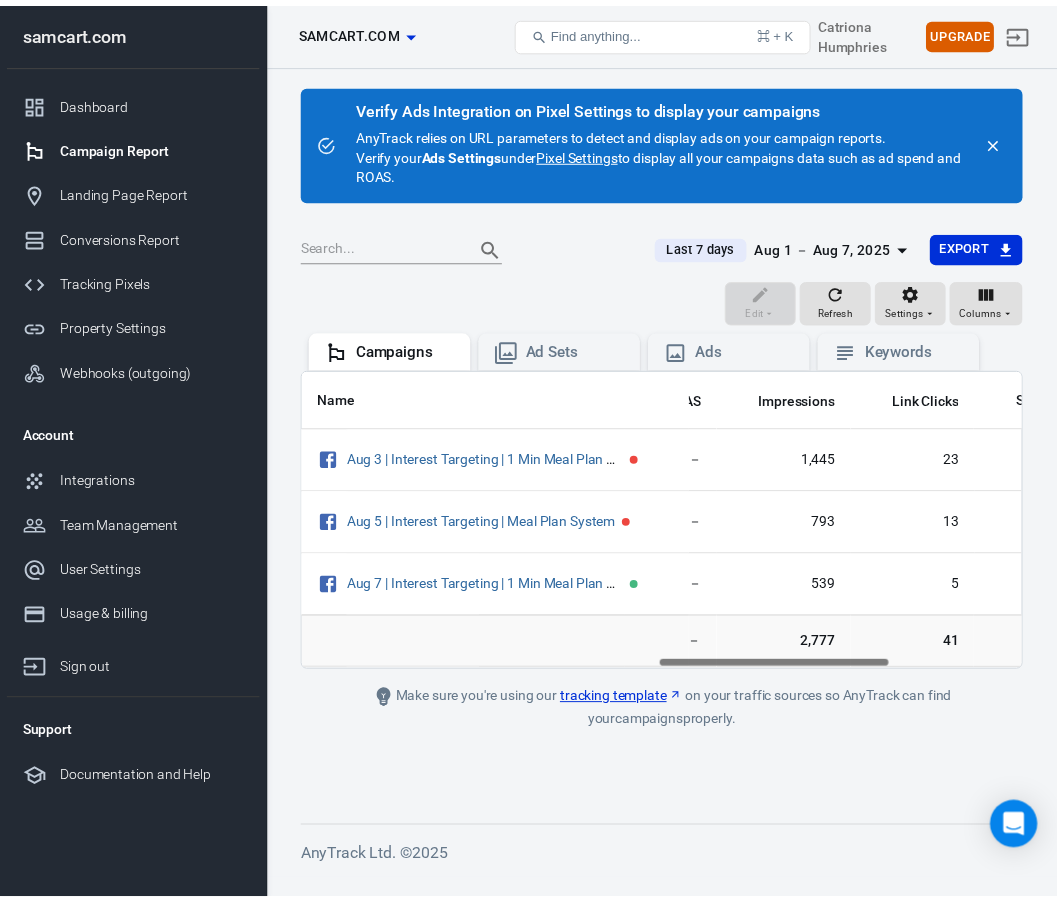scroll, scrollTop: 0, scrollLeft: 0, axis: both 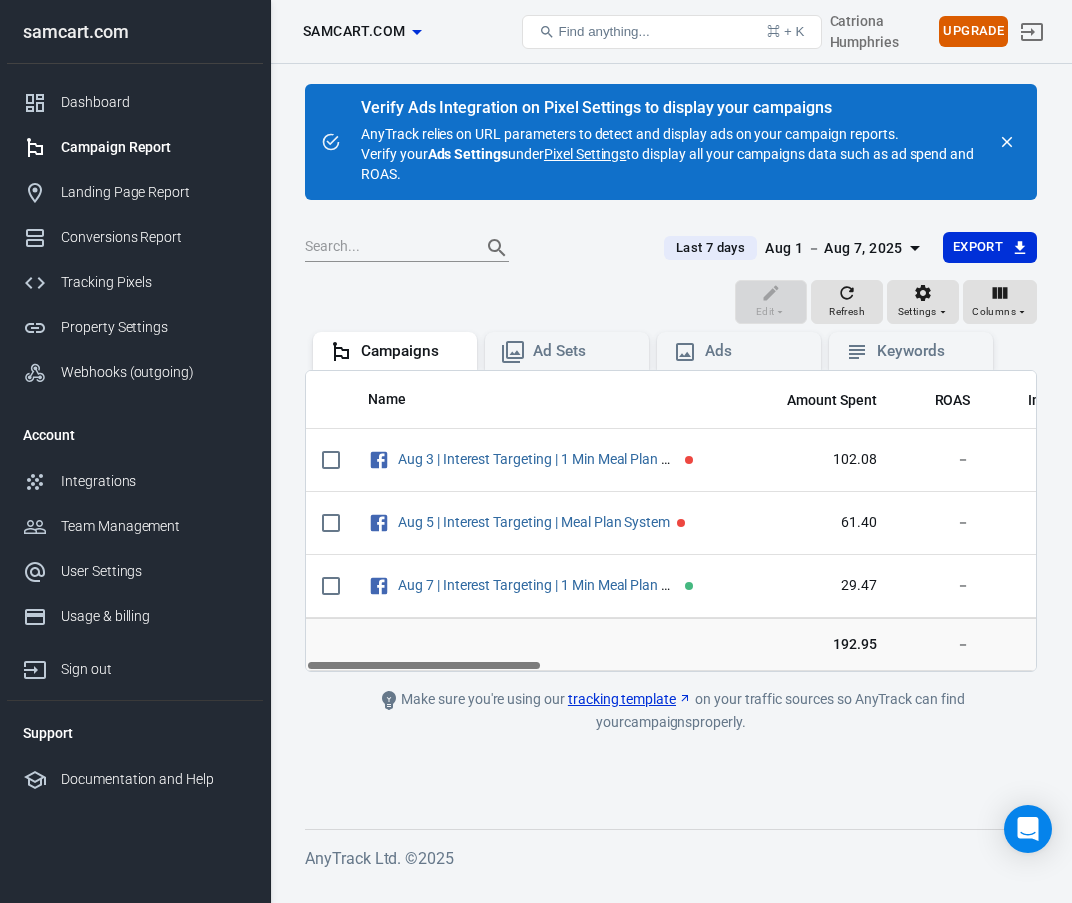 drag, startPoint x: 510, startPoint y: 660, endPoint x: 399, endPoint y: 700, distance: 117.98729 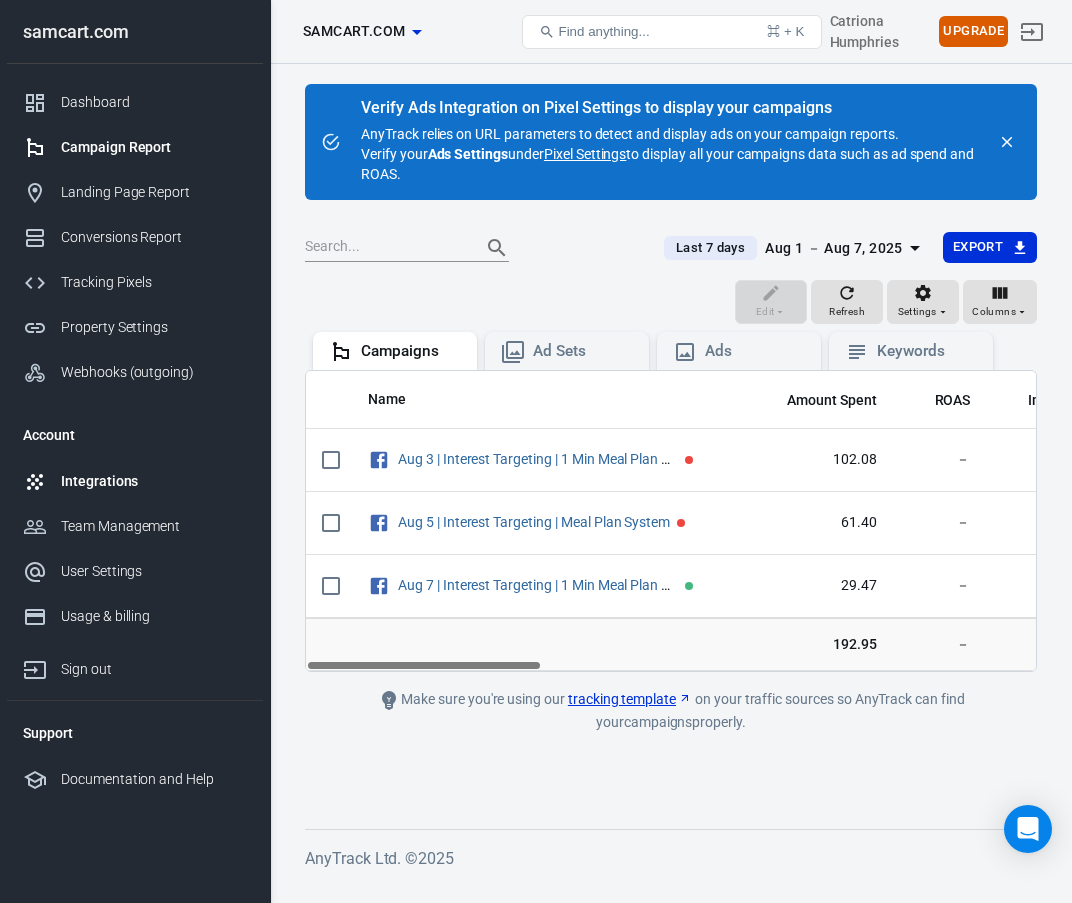 click on "Integrations" at bounding box center [154, 481] 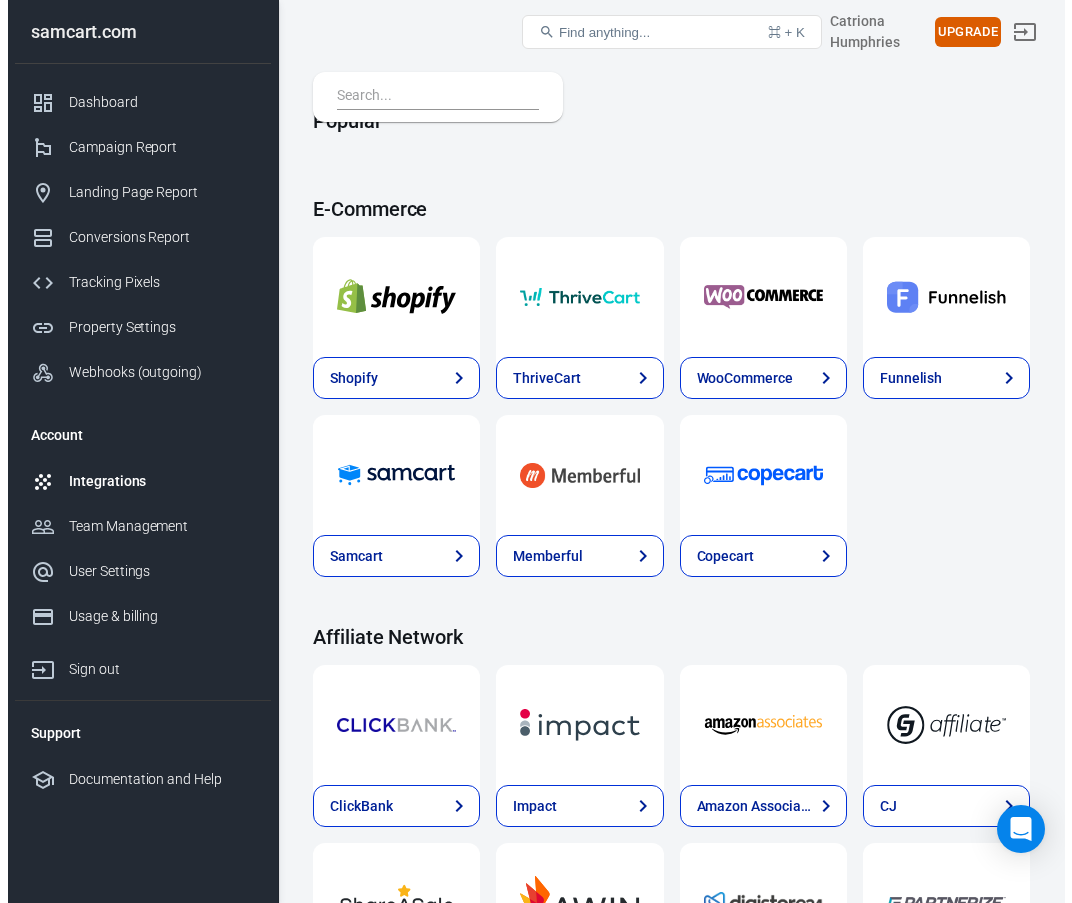 scroll, scrollTop: 100, scrollLeft: 0, axis: vertical 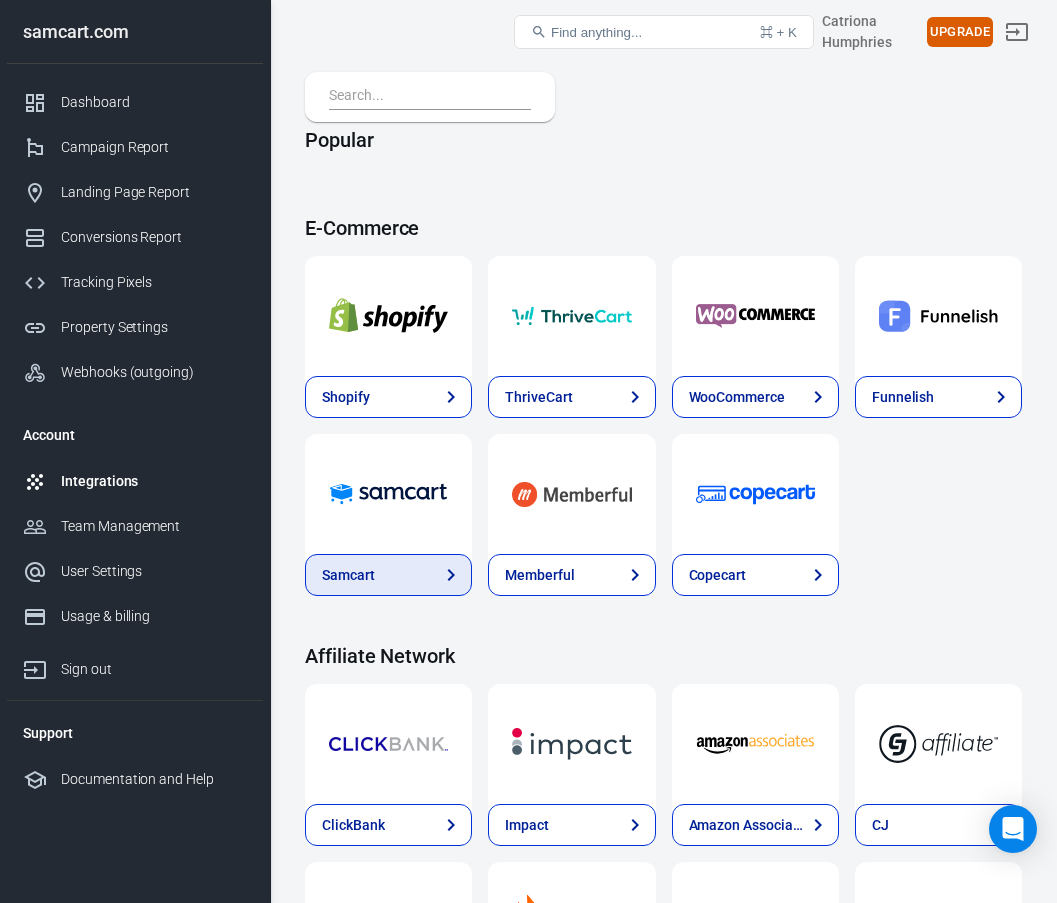 click on "Samcart" at bounding box center [388, 575] 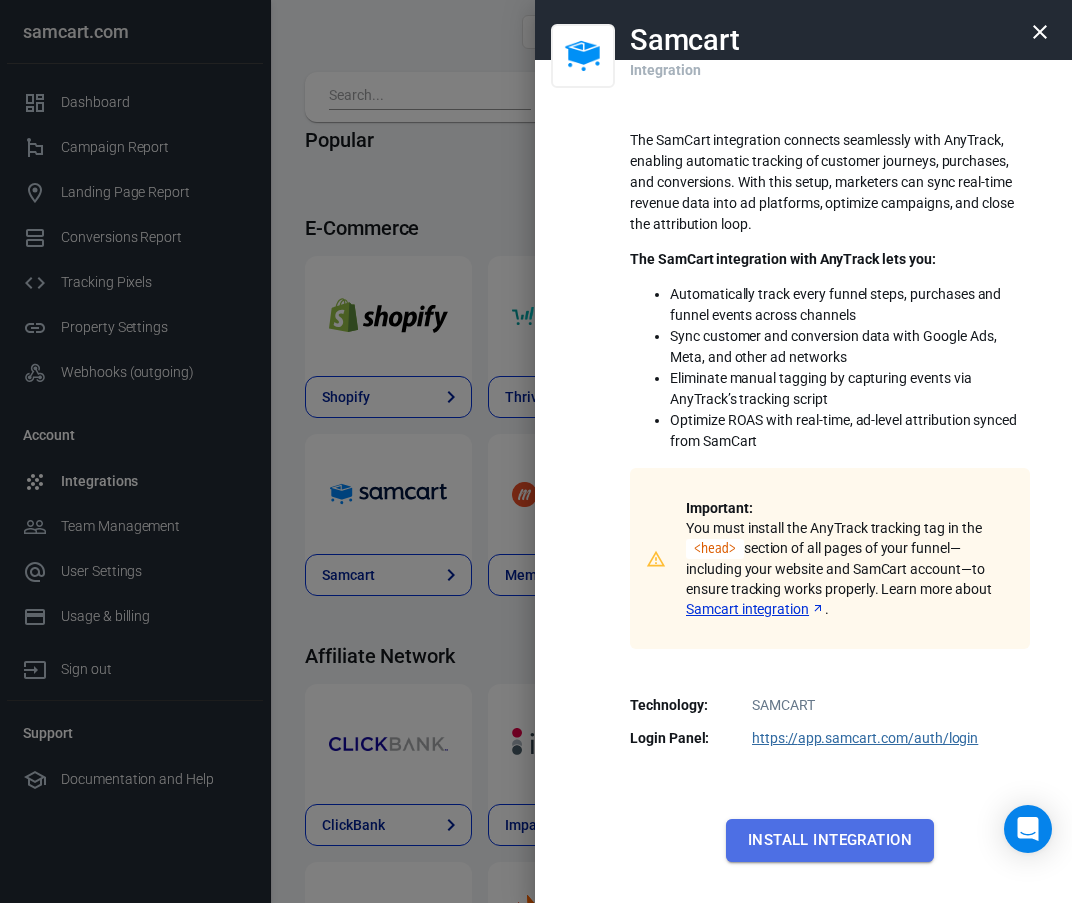 click on "Install Integration" at bounding box center (830, 840) 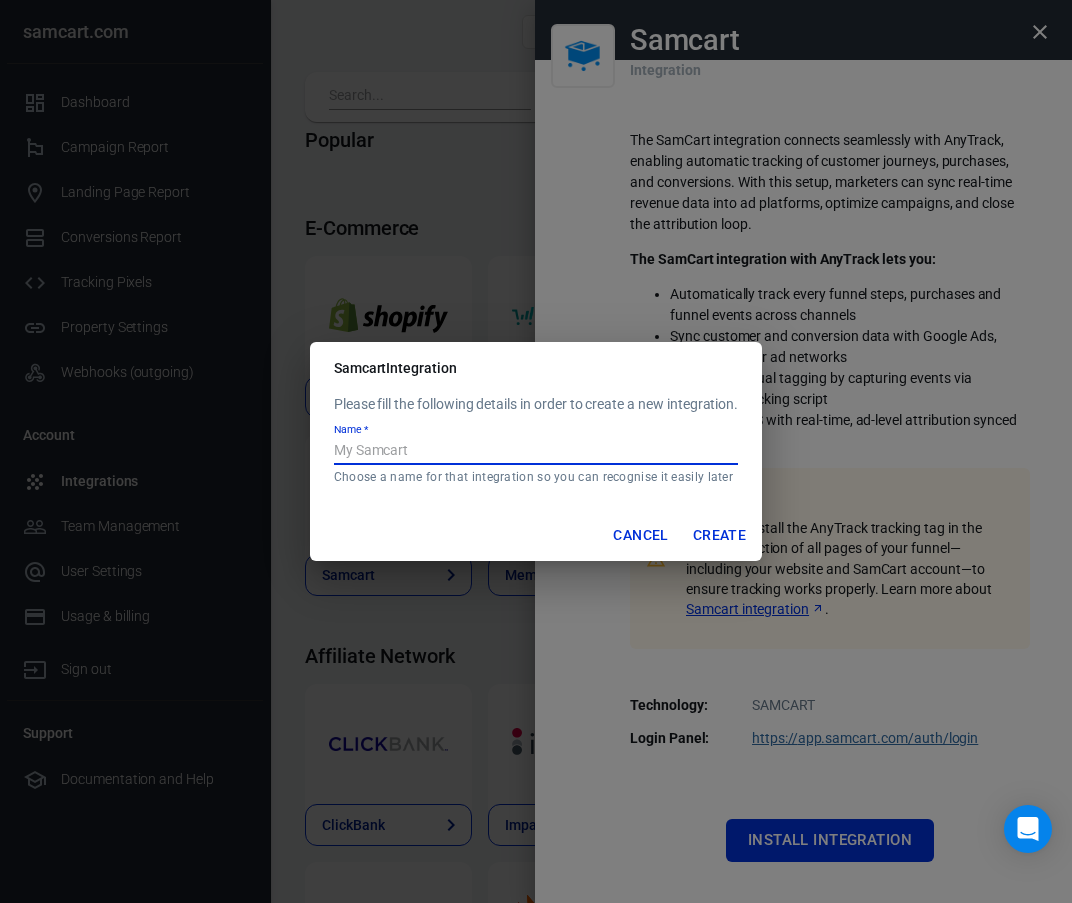 click on "Name   *" at bounding box center [536, 452] 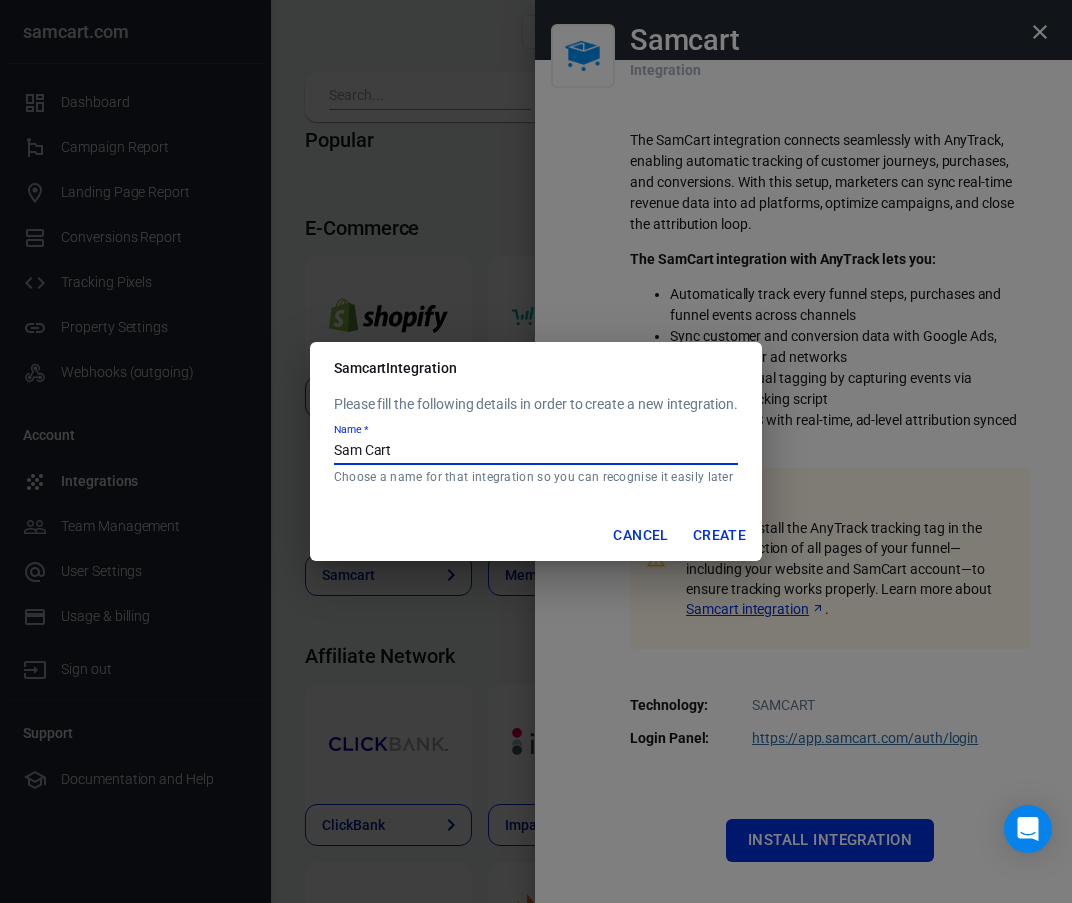 type on "Sam Cart" 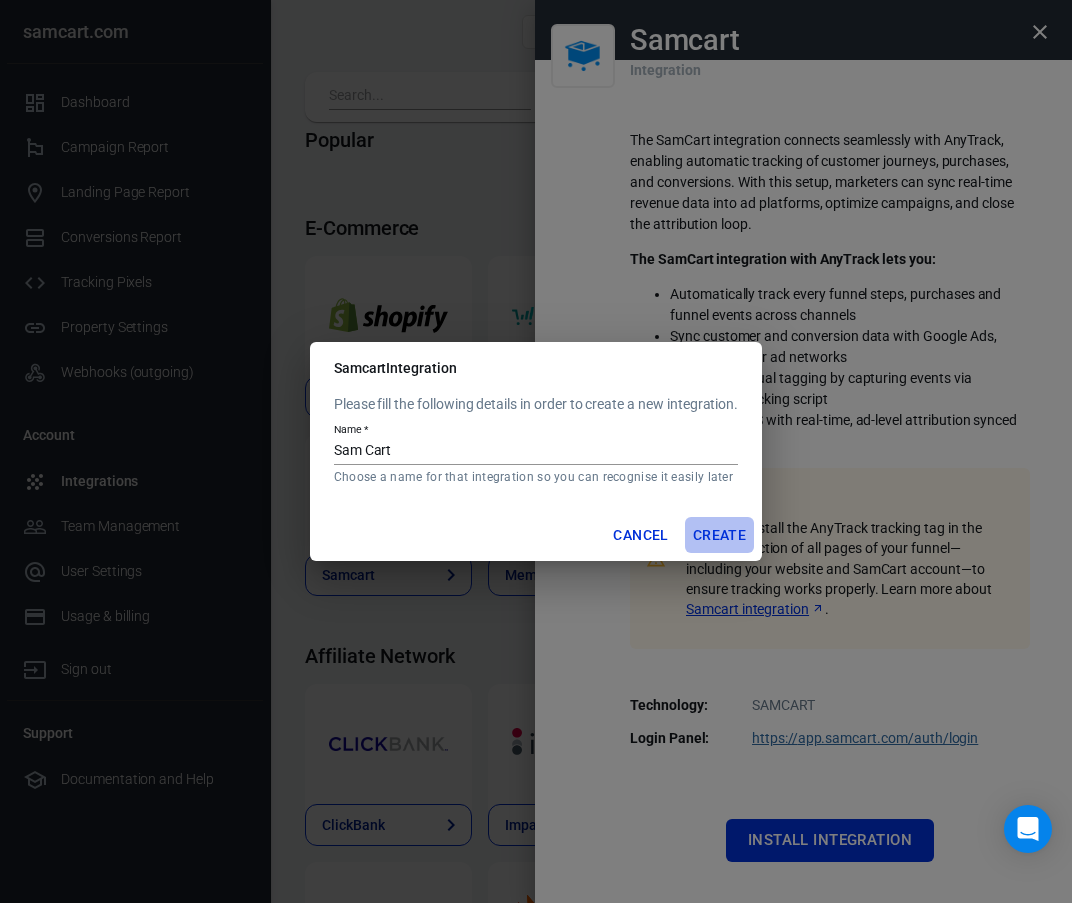 click on "Create" at bounding box center [719, 535] 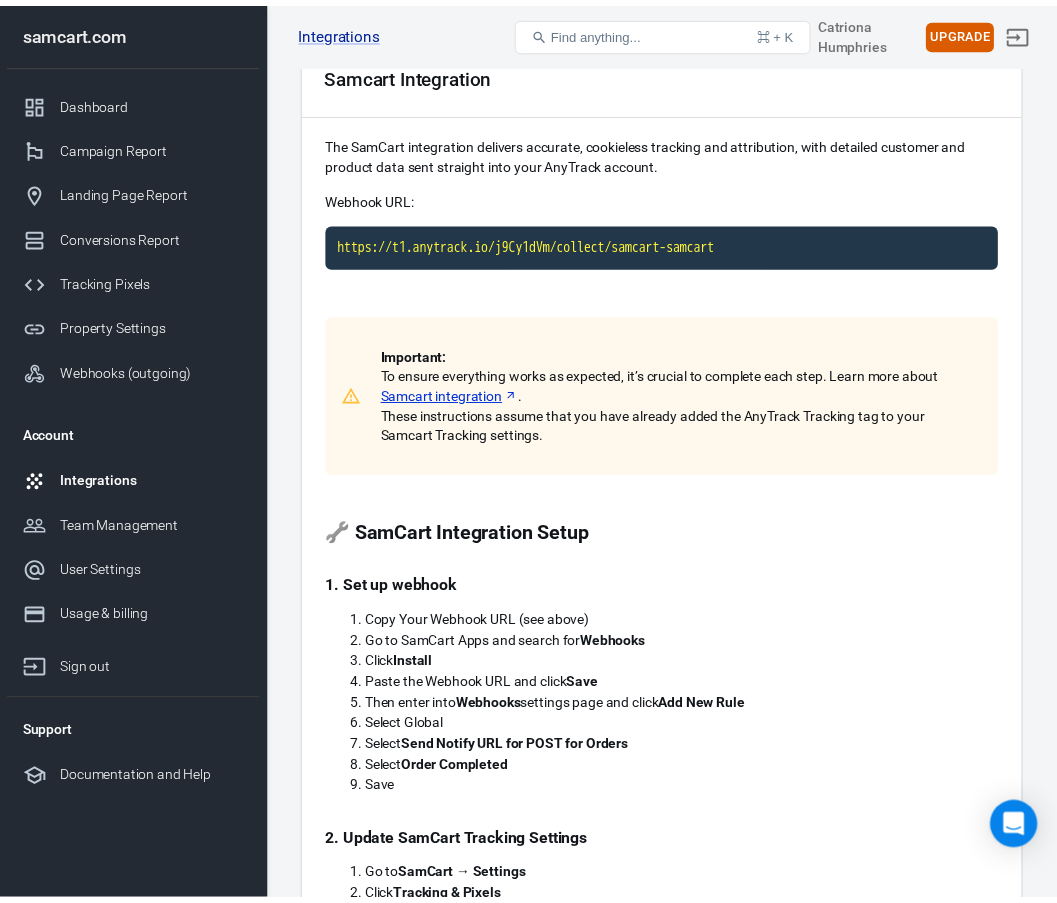 scroll, scrollTop: 0, scrollLeft: 0, axis: both 